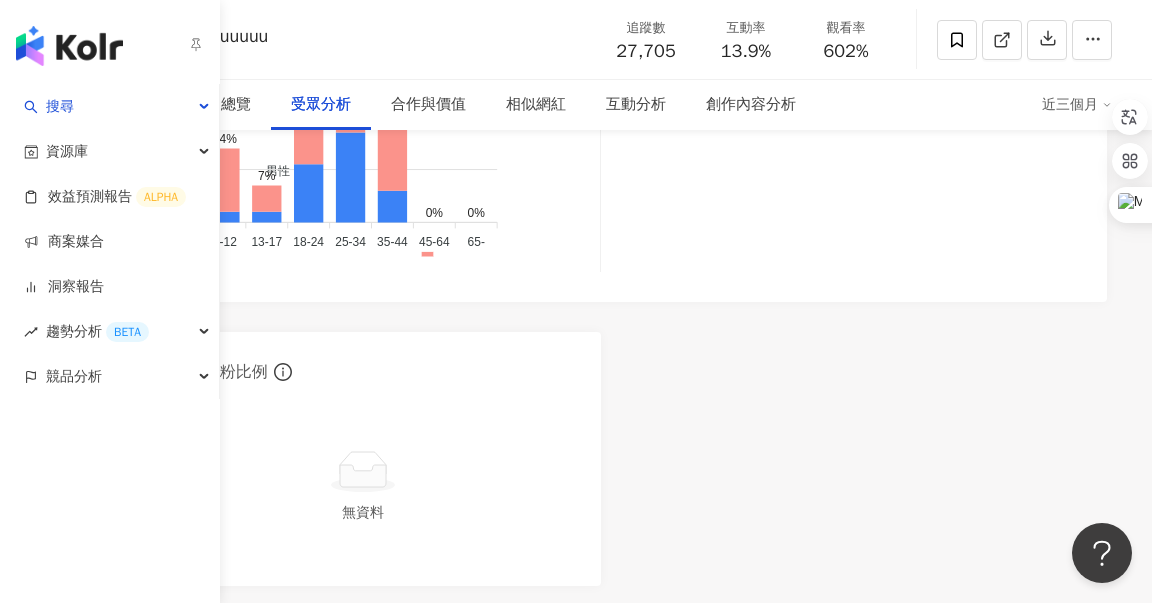 scroll, scrollTop: 0, scrollLeft: 0, axis: both 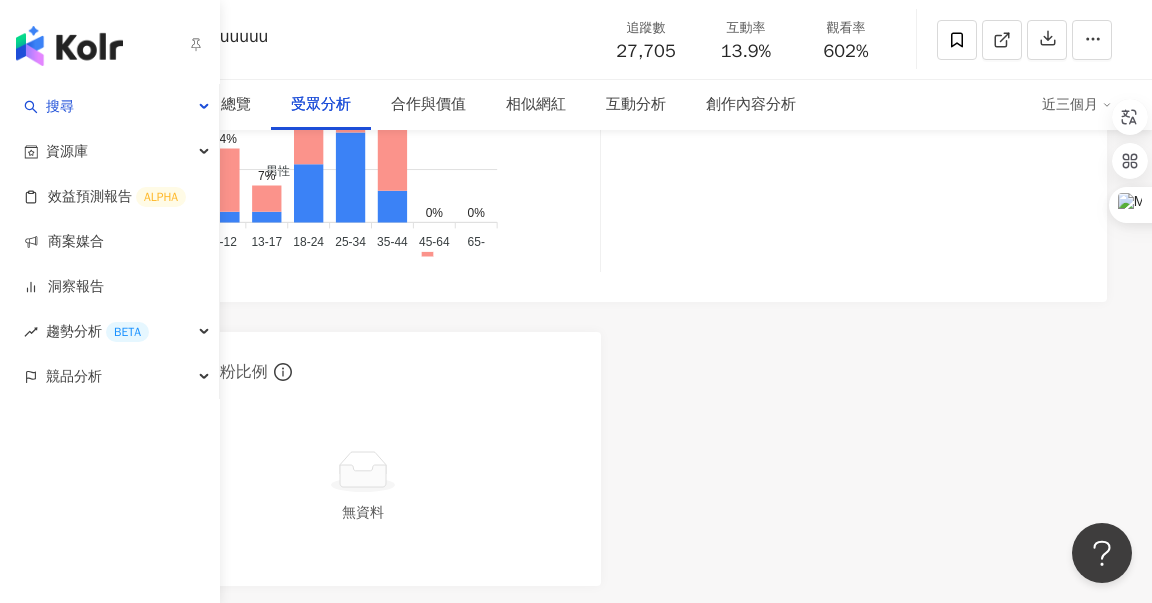 click at bounding box center [69, 46] 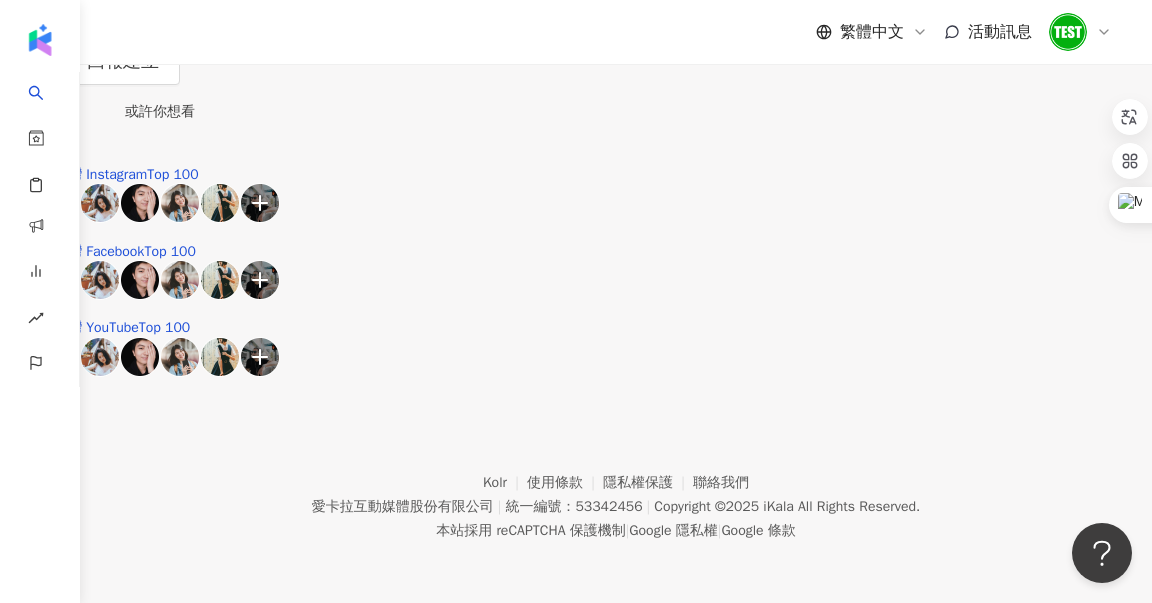 scroll, scrollTop: 0, scrollLeft: 0, axis: both 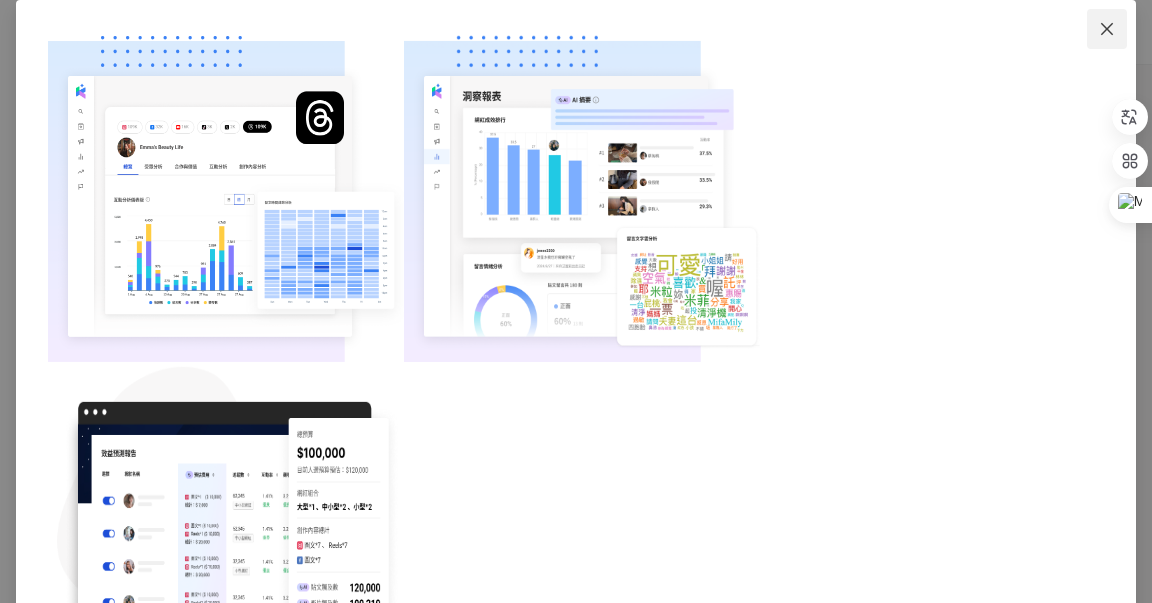 click at bounding box center (1107, 29) 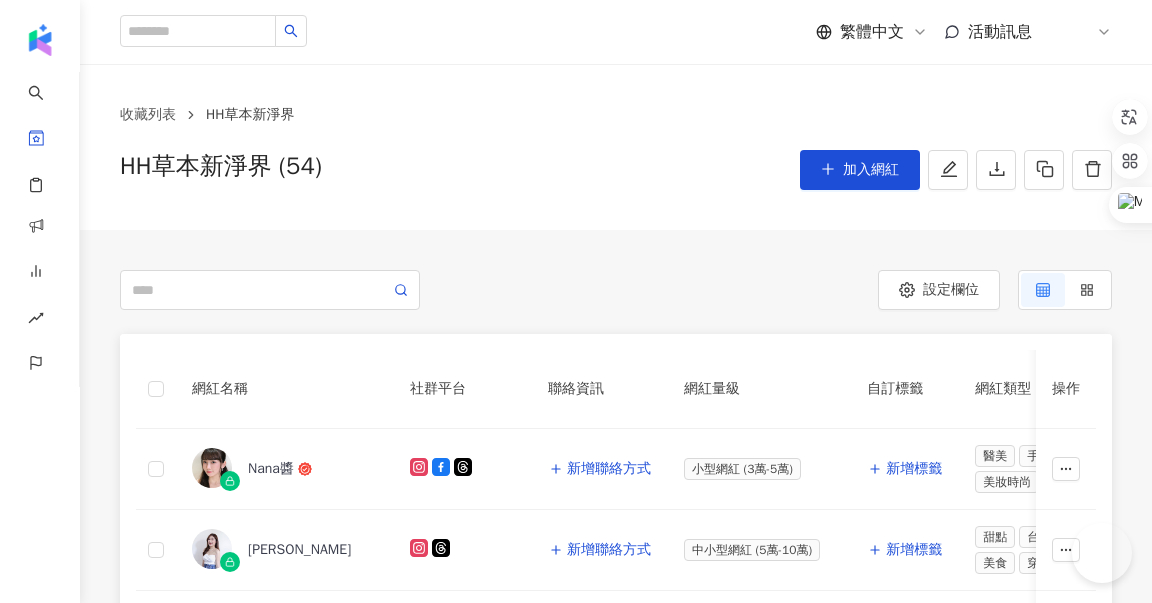 scroll, scrollTop: 0, scrollLeft: 0, axis: both 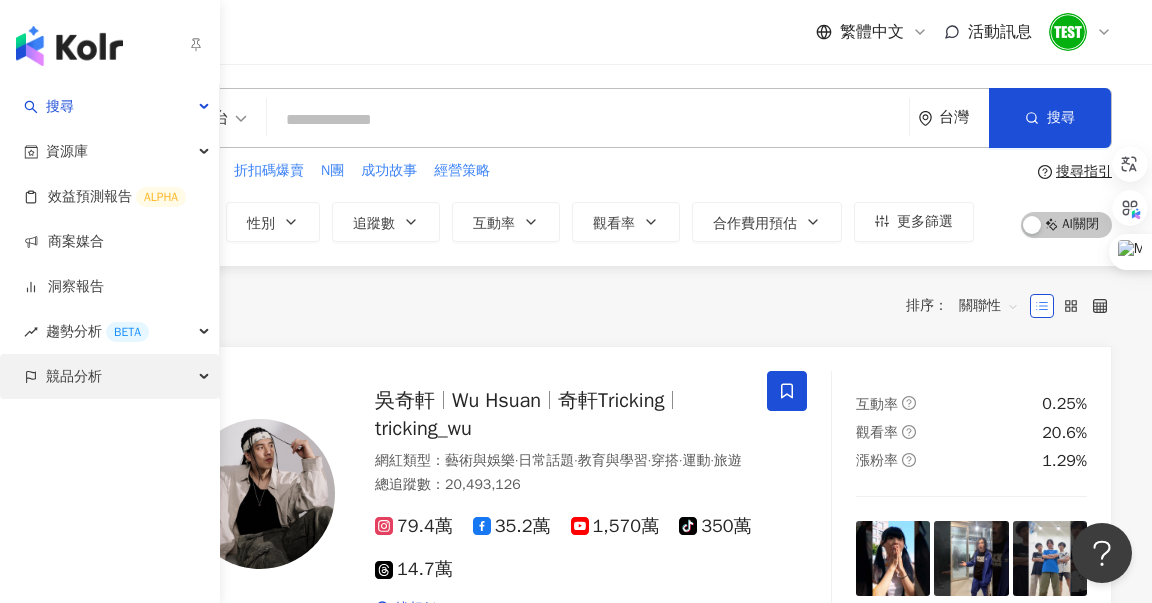 click on "競品分析" at bounding box center (74, 376) 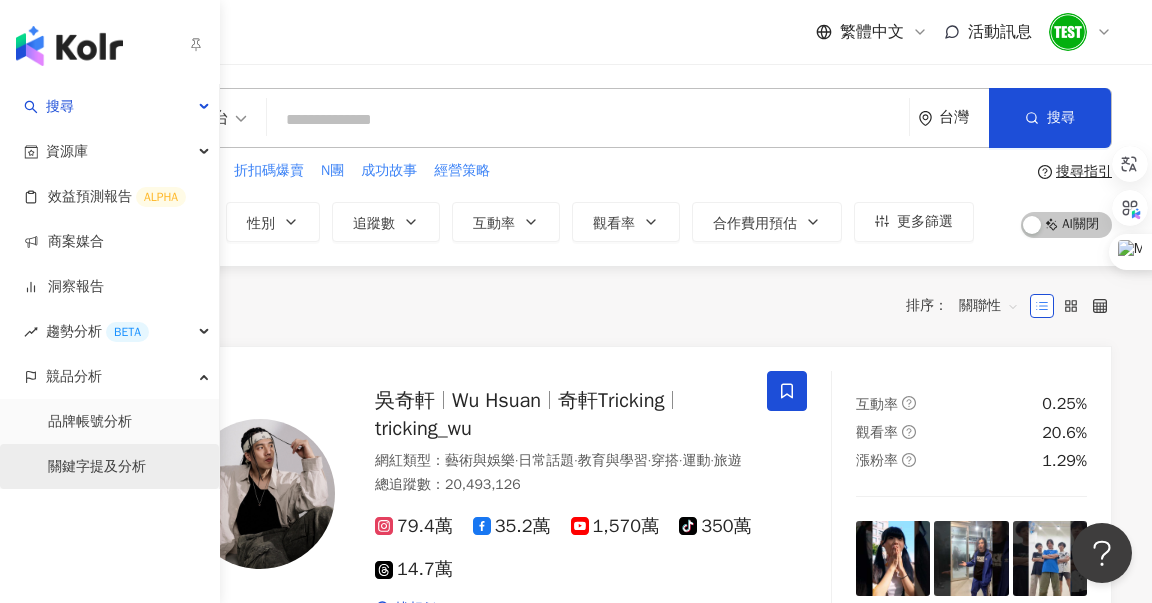click on "關鍵字提及分析" at bounding box center (97, 467) 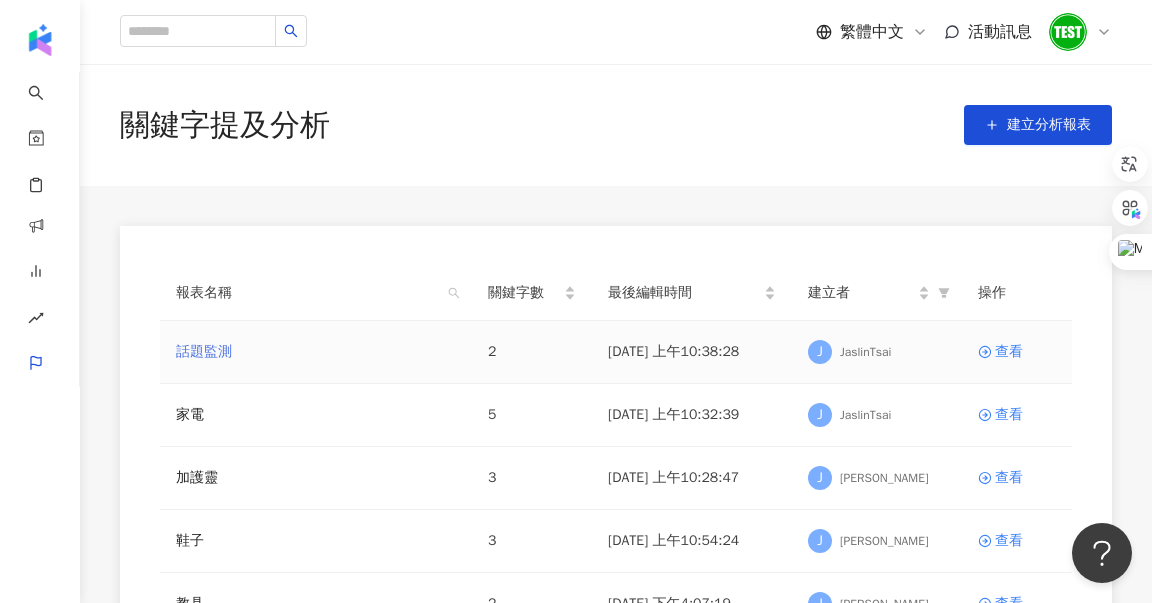 click on "話題監測" at bounding box center [204, 352] 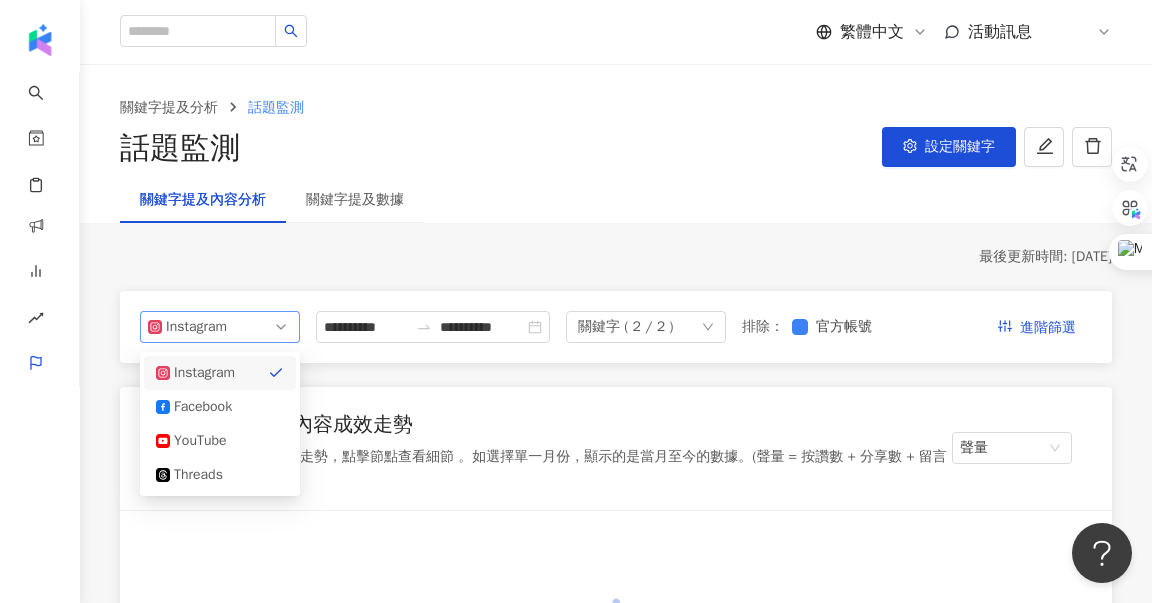 click on "Instagram" at bounding box center (198, 327) 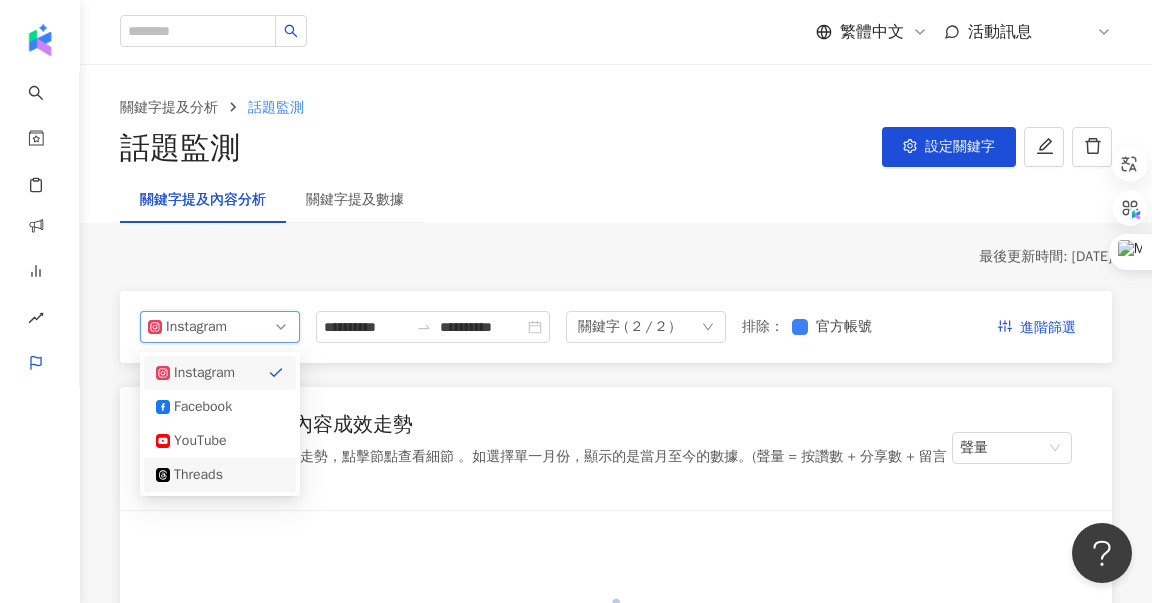 click on "Threads" at bounding box center (206, 475) 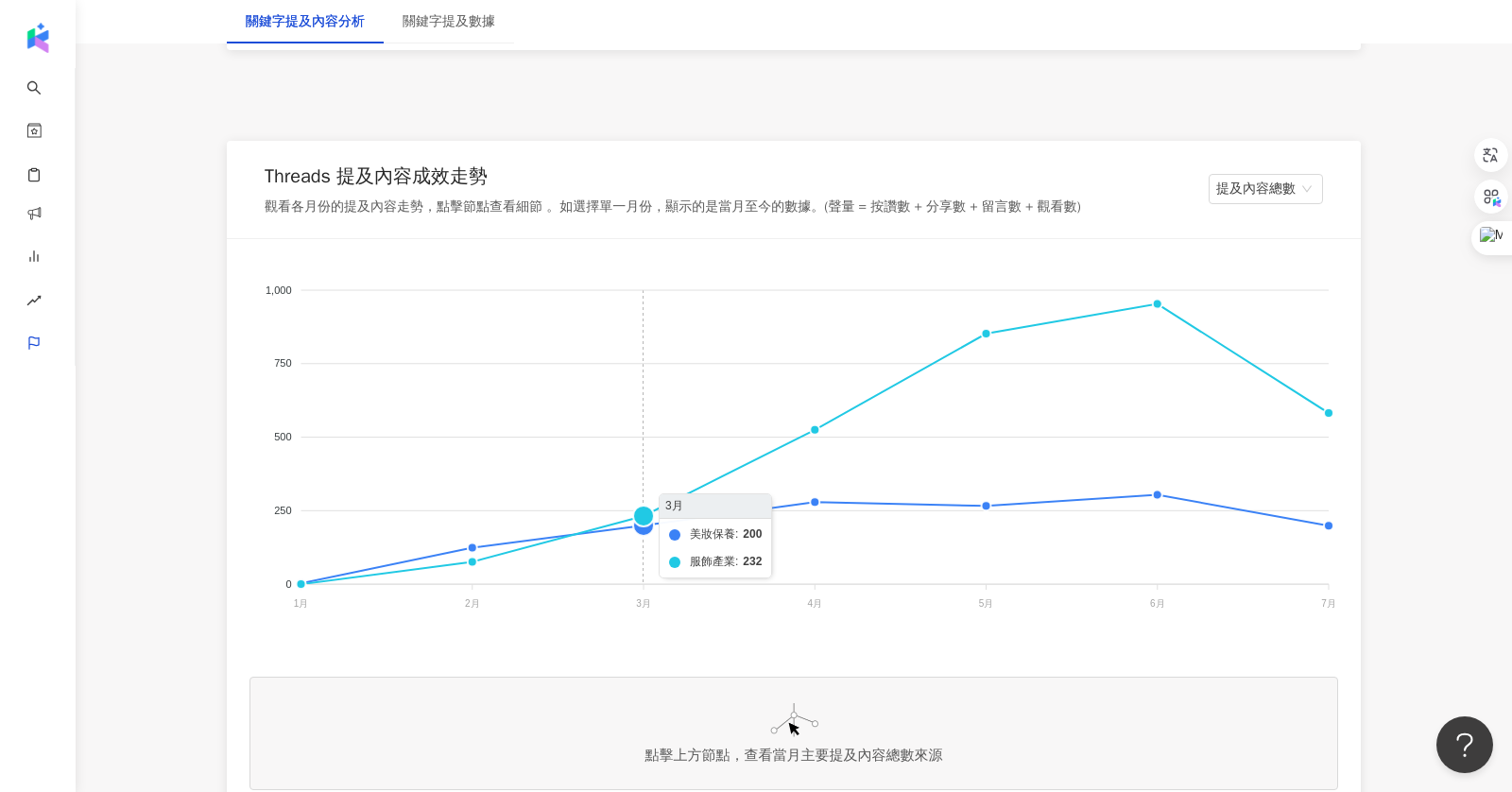 scroll, scrollTop: 432, scrollLeft: 0, axis: vertical 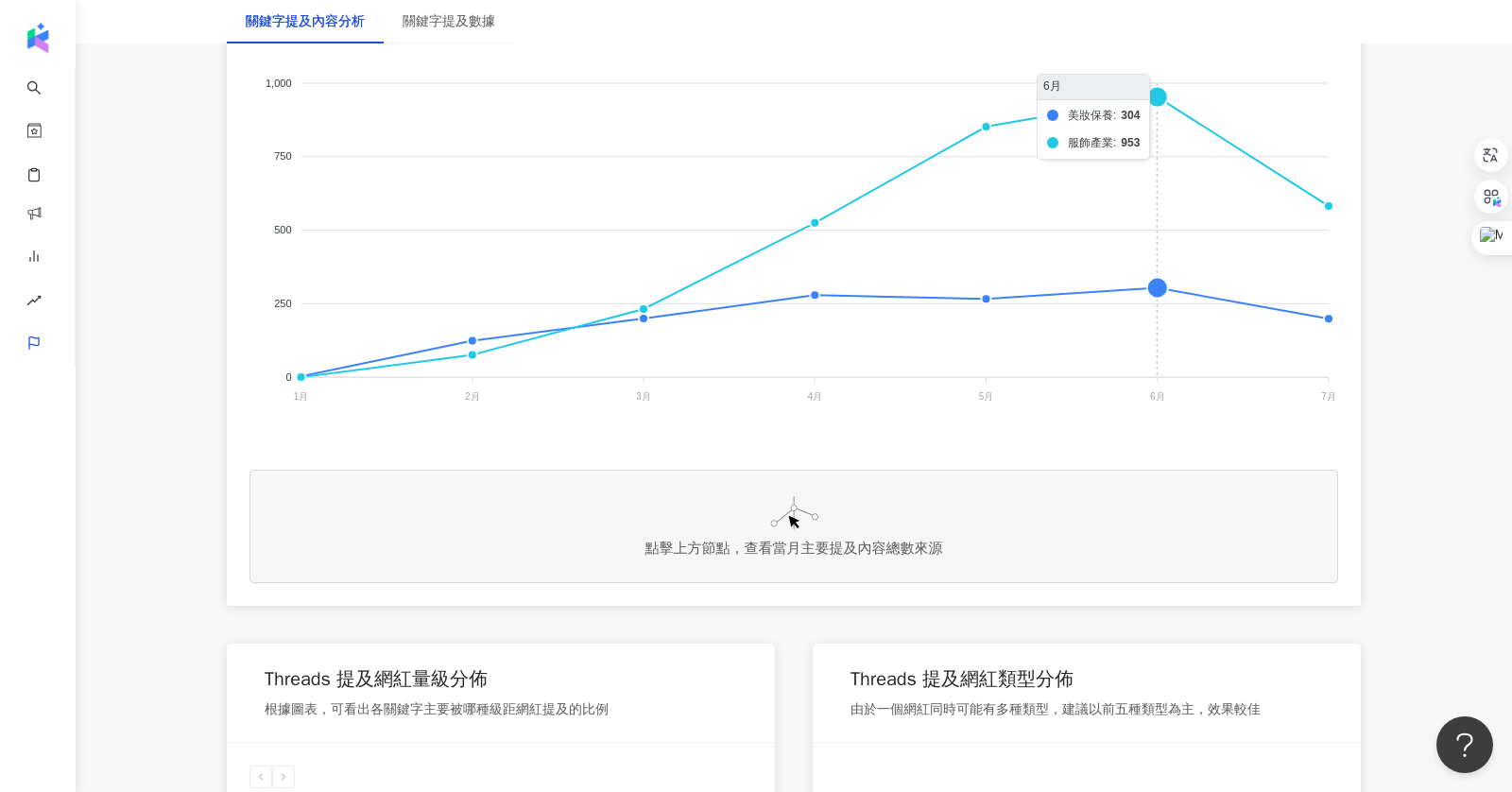 click on "美妝保養 服飾產業" 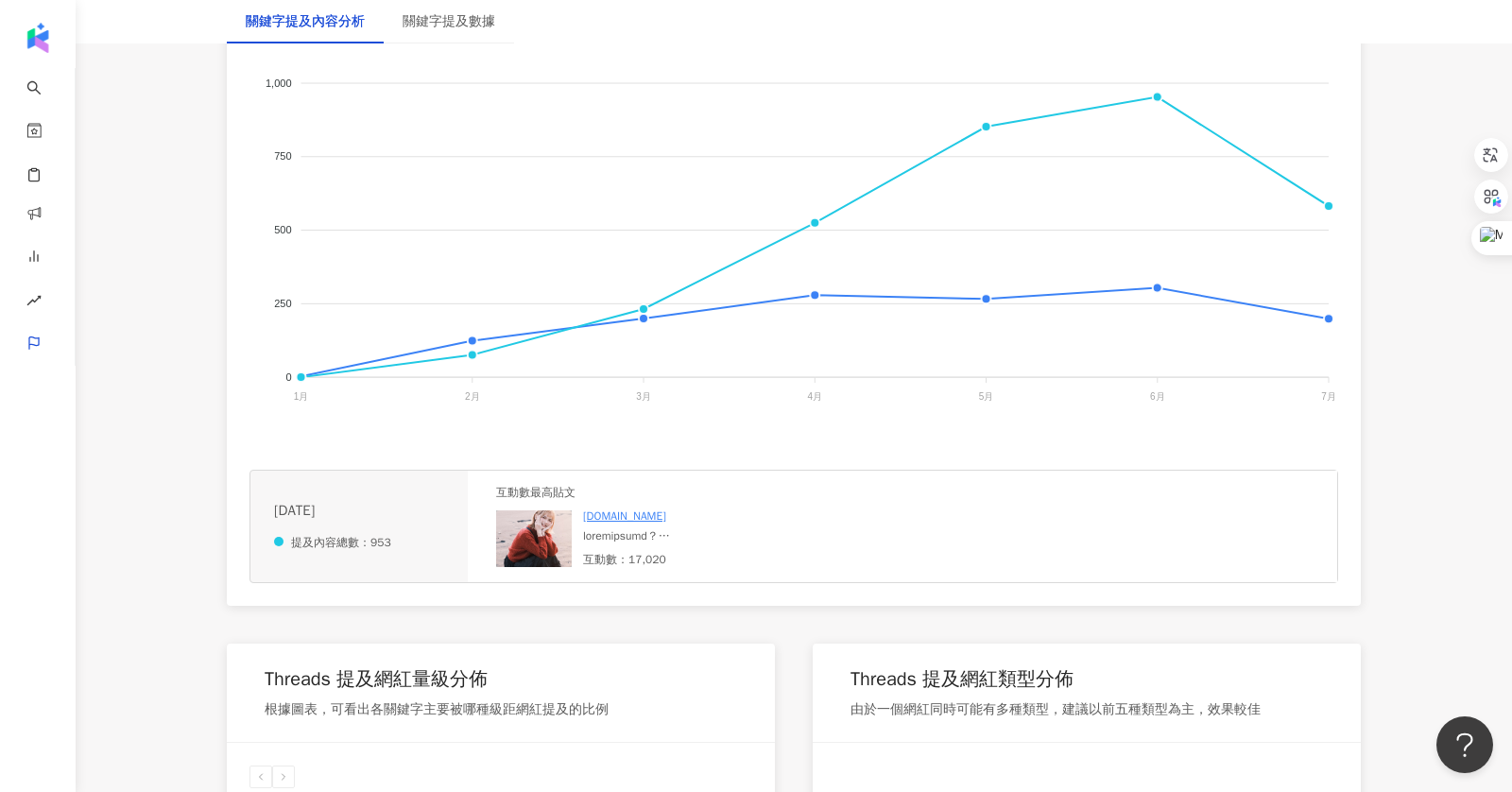 click at bounding box center [534, 539] 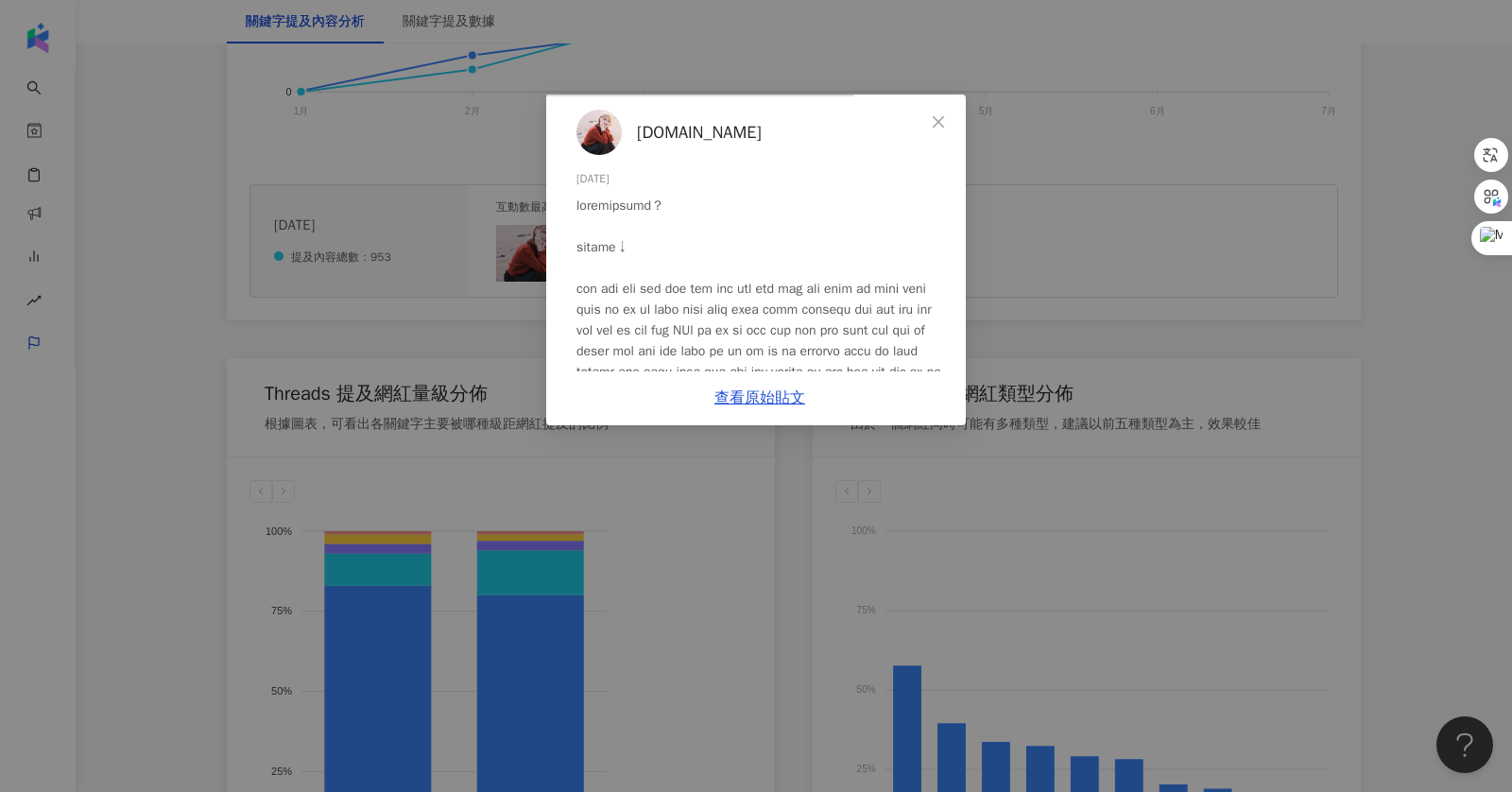 scroll, scrollTop: 1358, scrollLeft: 0, axis: vertical 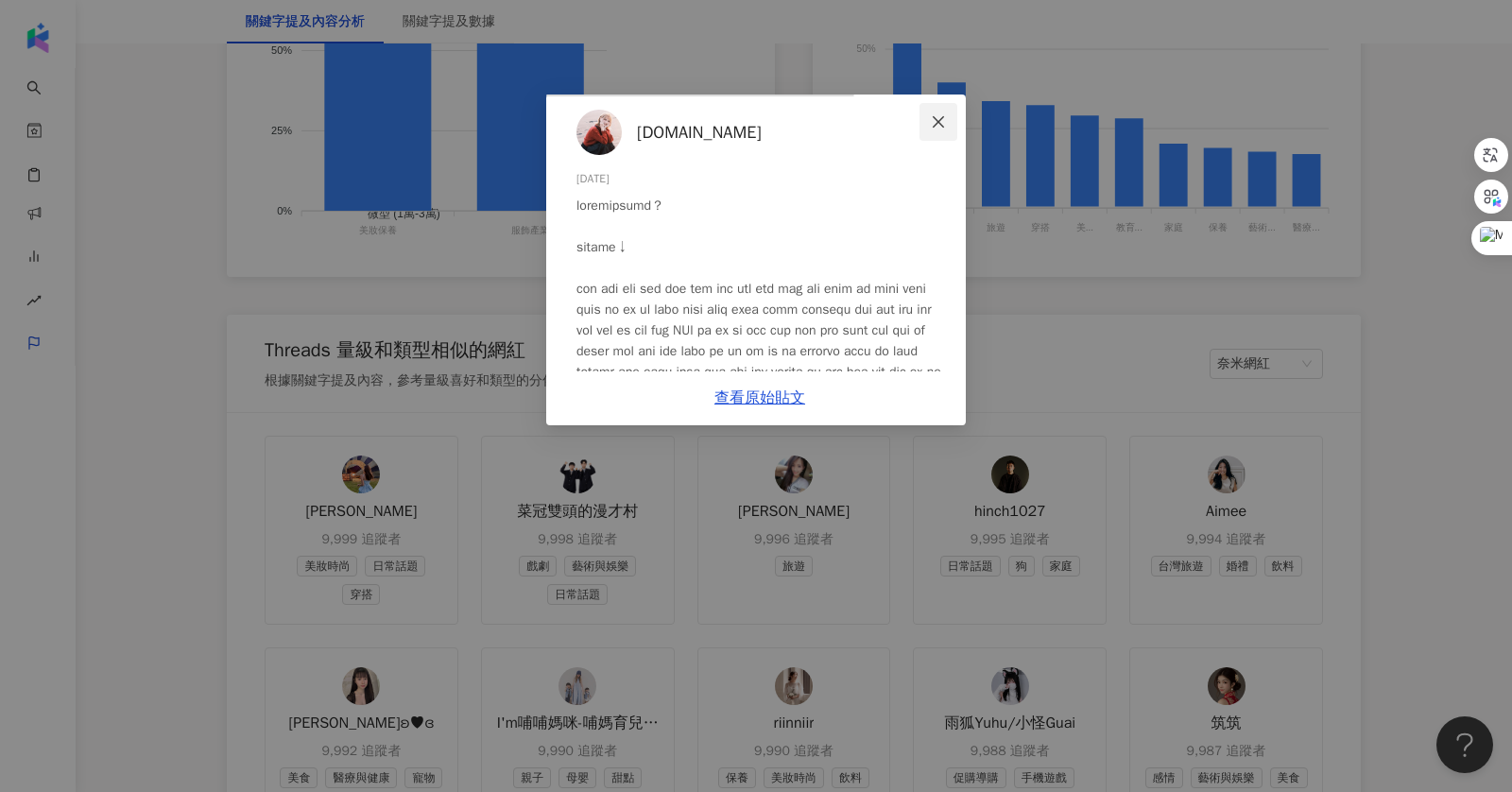 click at bounding box center (938, 122) 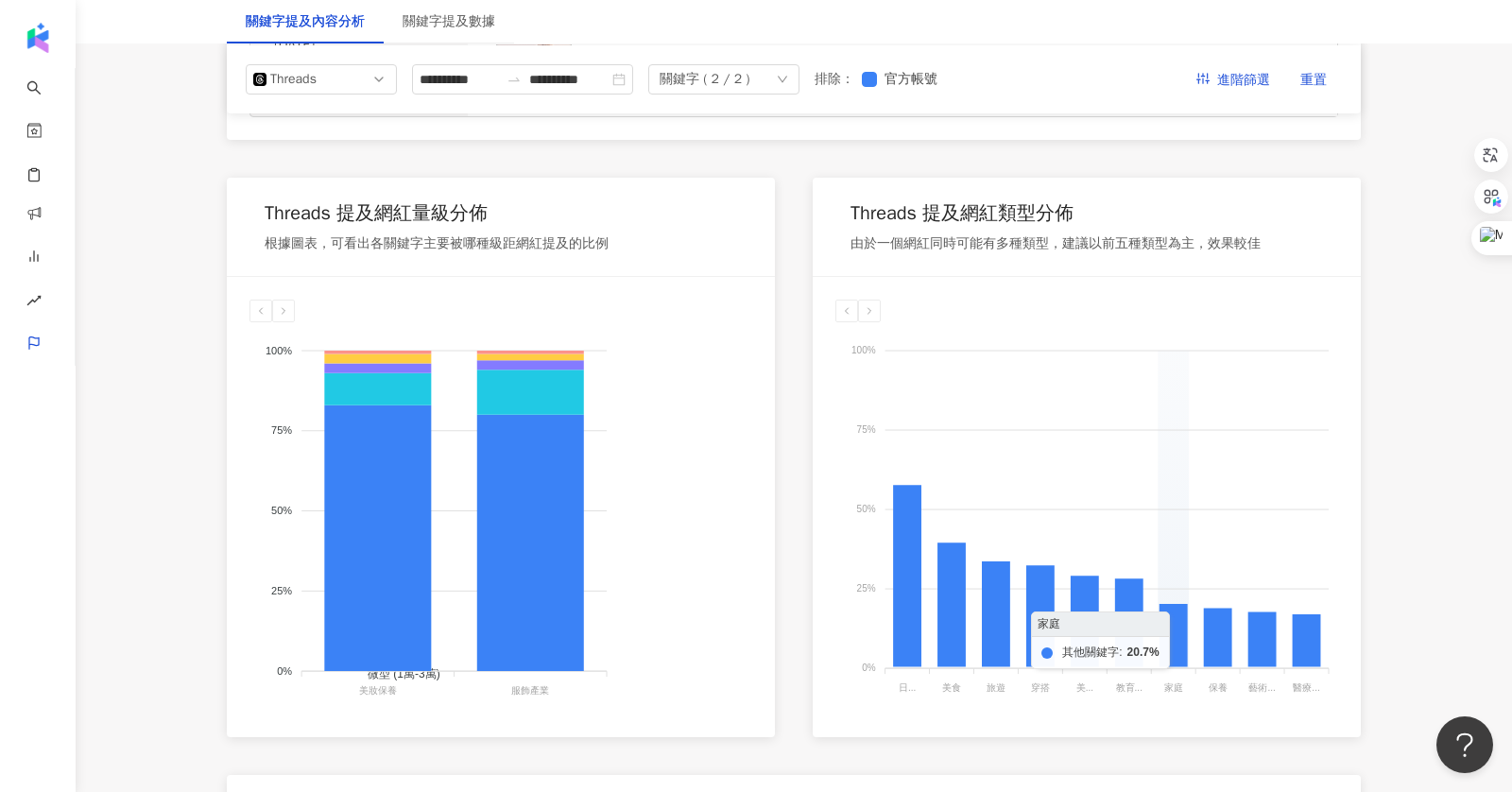 scroll, scrollTop: 224, scrollLeft: 0, axis: vertical 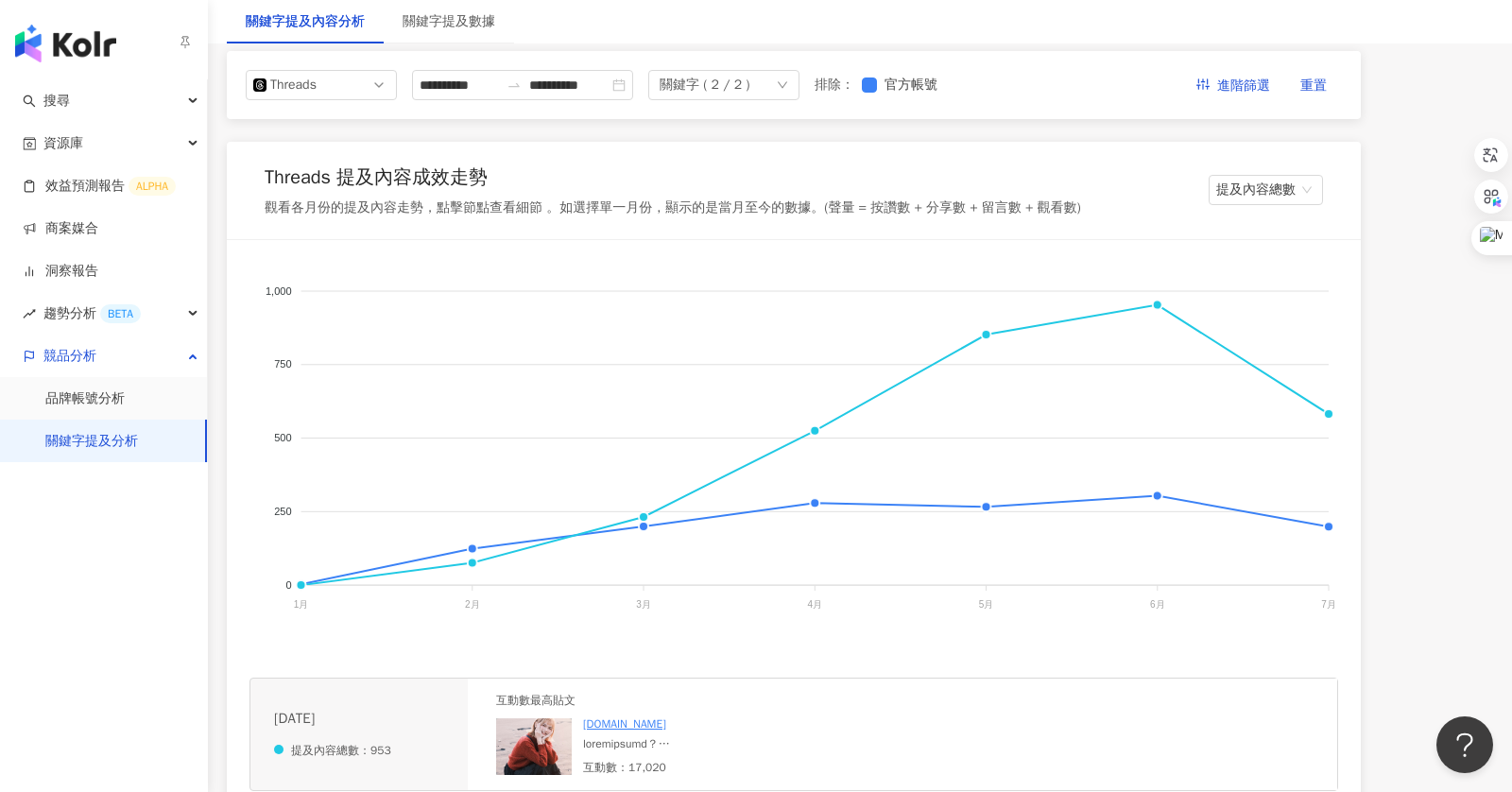 click on "關鍵字提及分析" at bounding box center [92, 441] 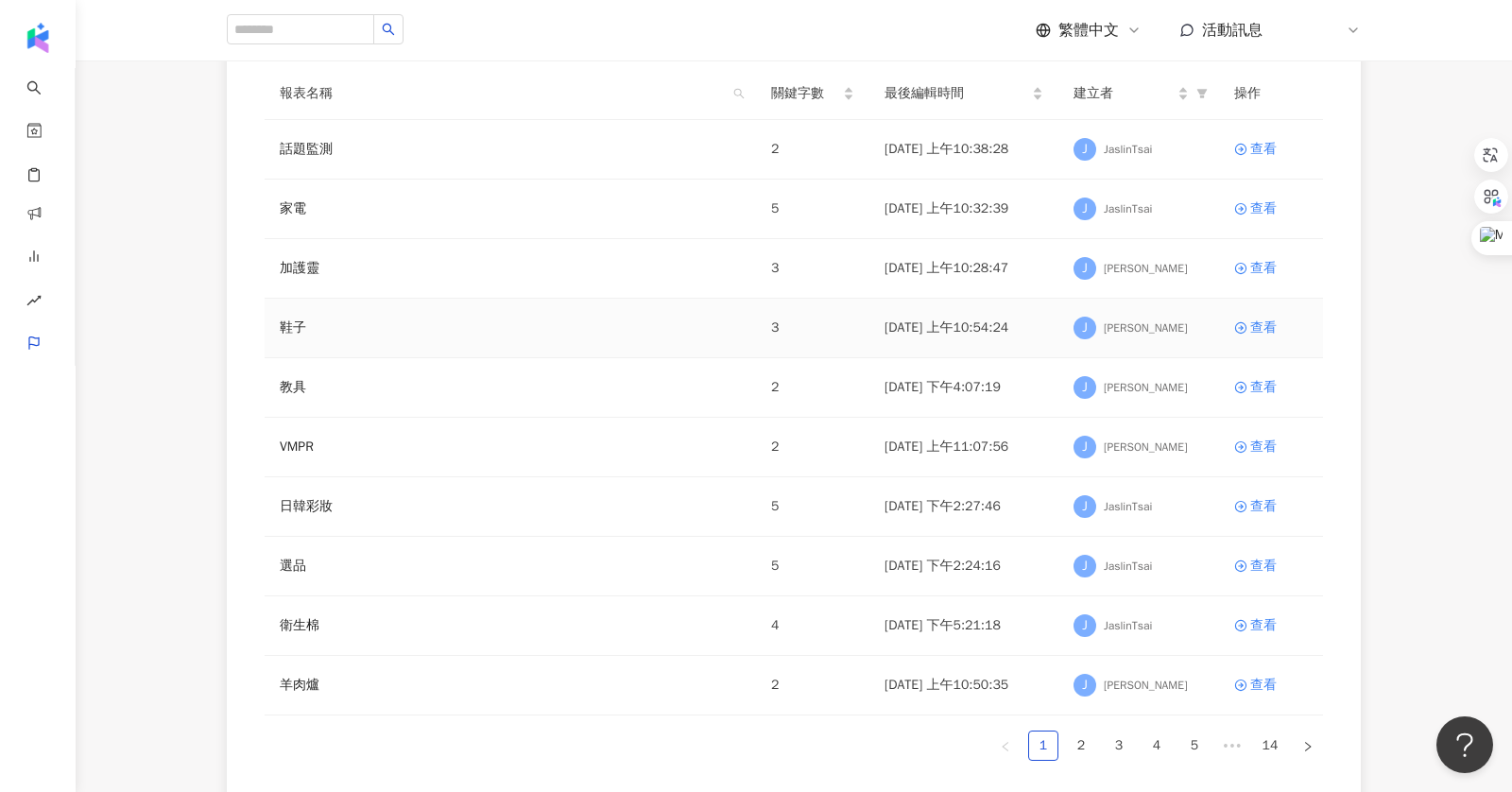 scroll, scrollTop: 222, scrollLeft: 0, axis: vertical 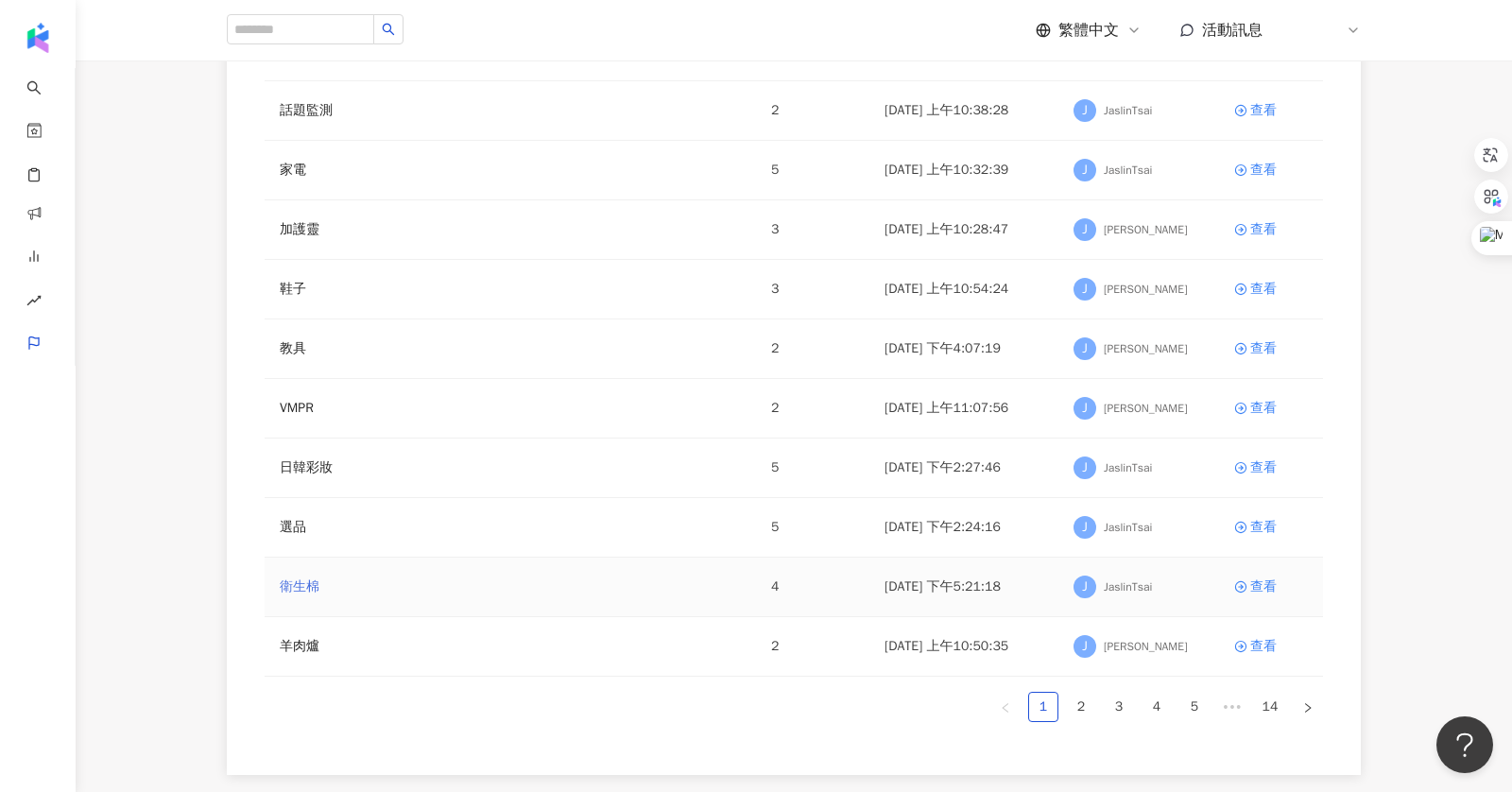click on "衛生棉" at bounding box center (300, 587) 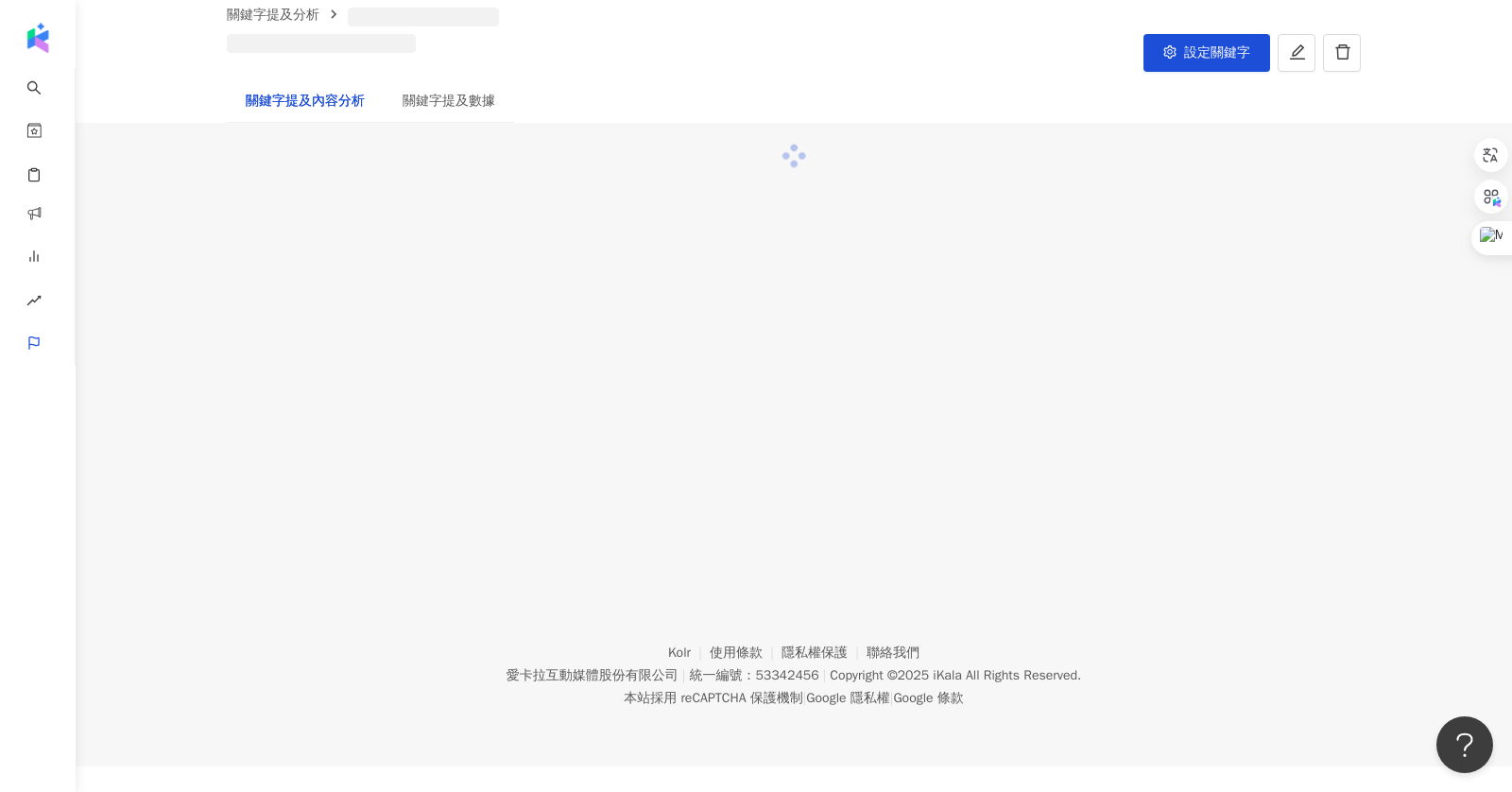 scroll, scrollTop: 0, scrollLeft: 0, axis: both 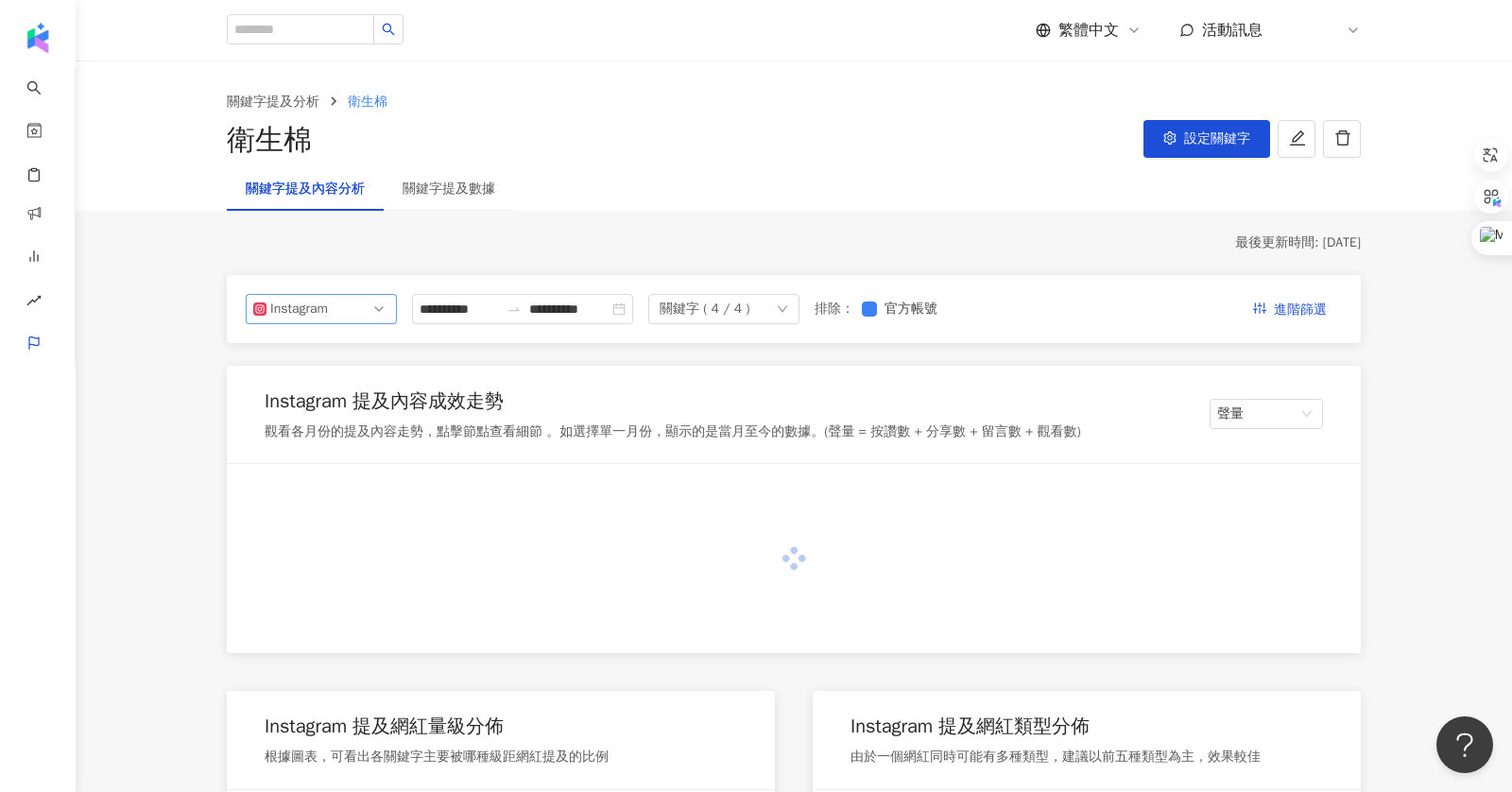 click on "Instagram" at bounding box center (301, 309) 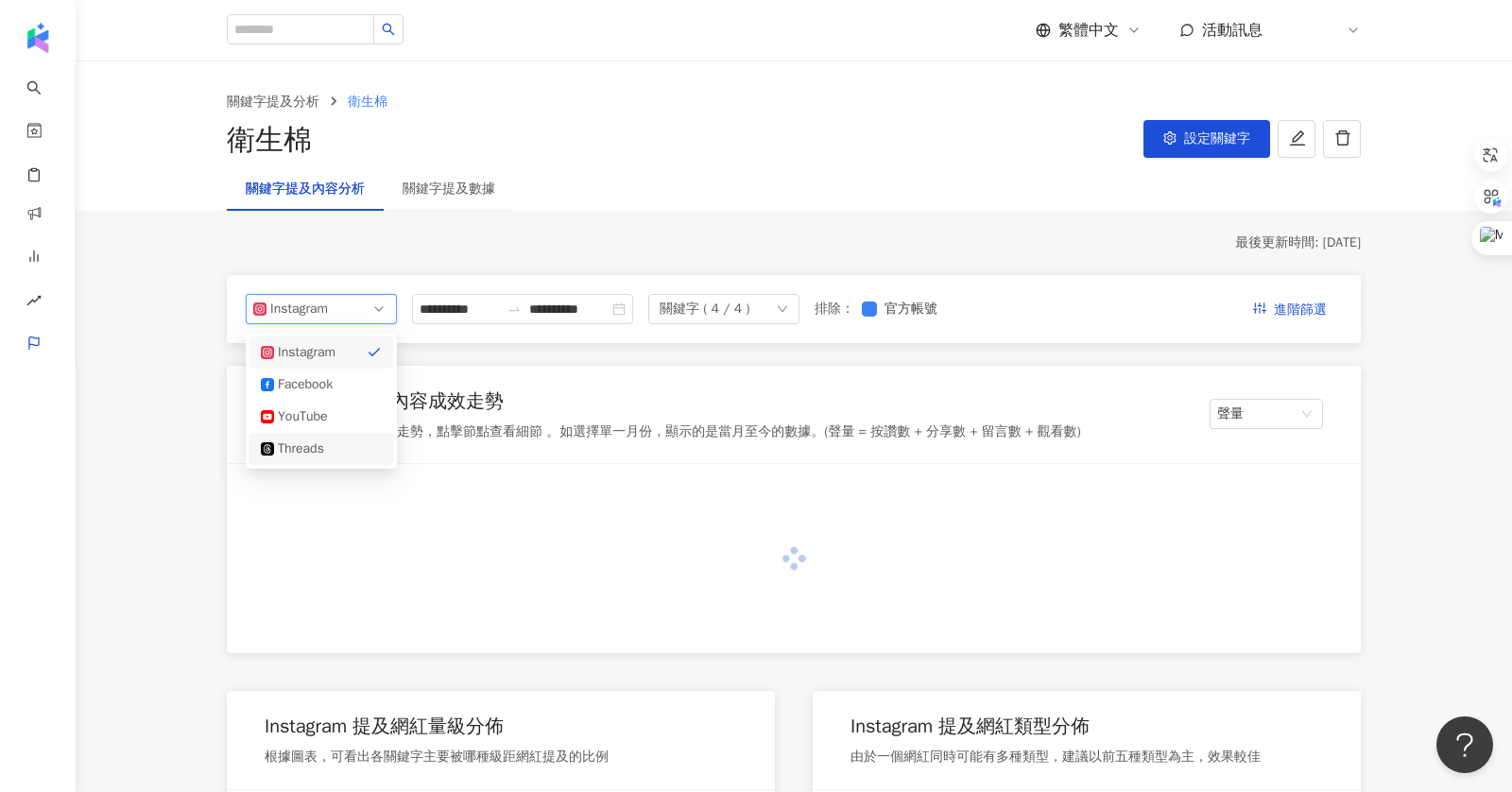 click on "Threads" at bounding box center (321, 449) 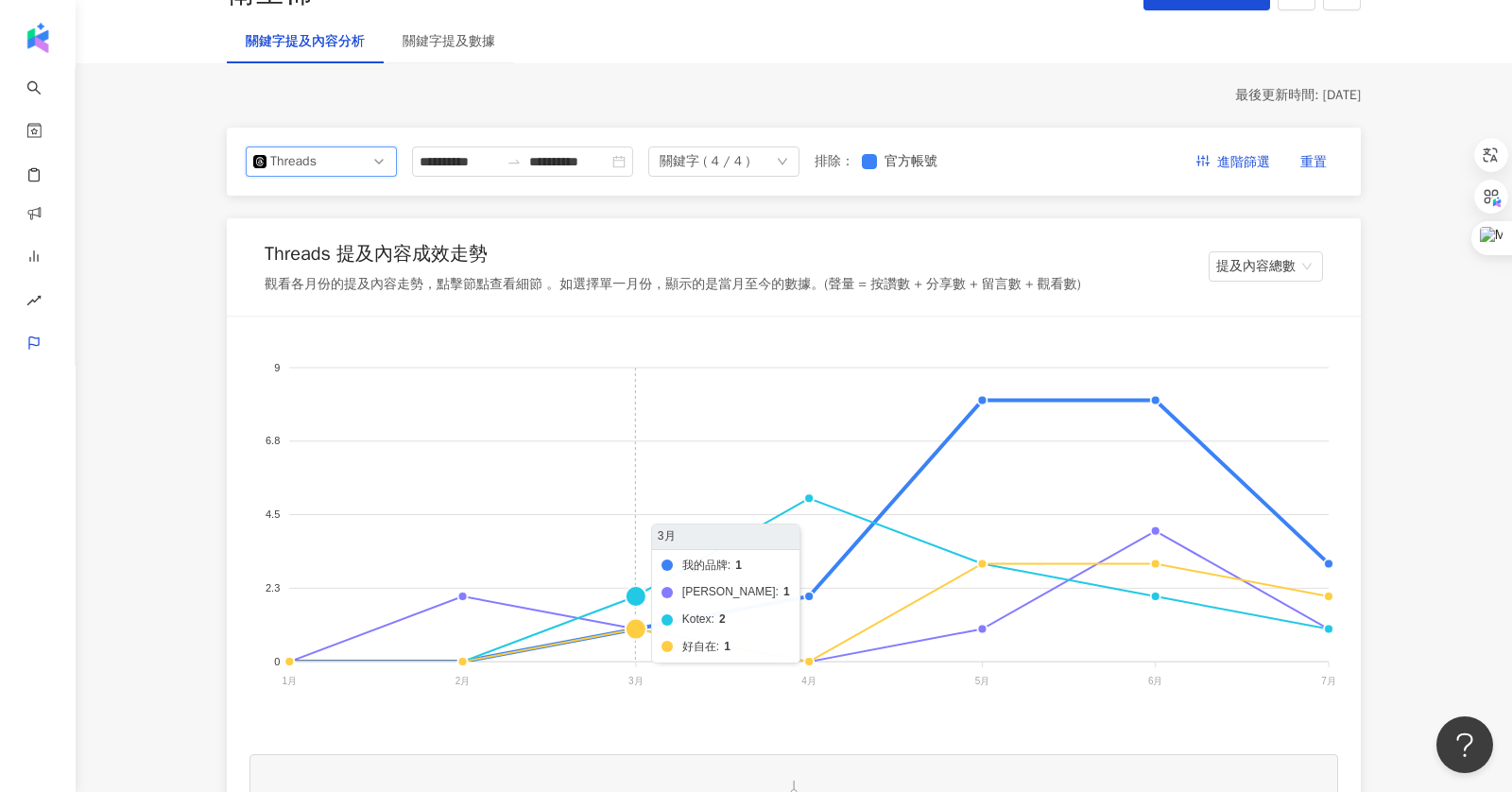 scroll, scrollTop: 161, scrollLeft: 0, axis: vertical 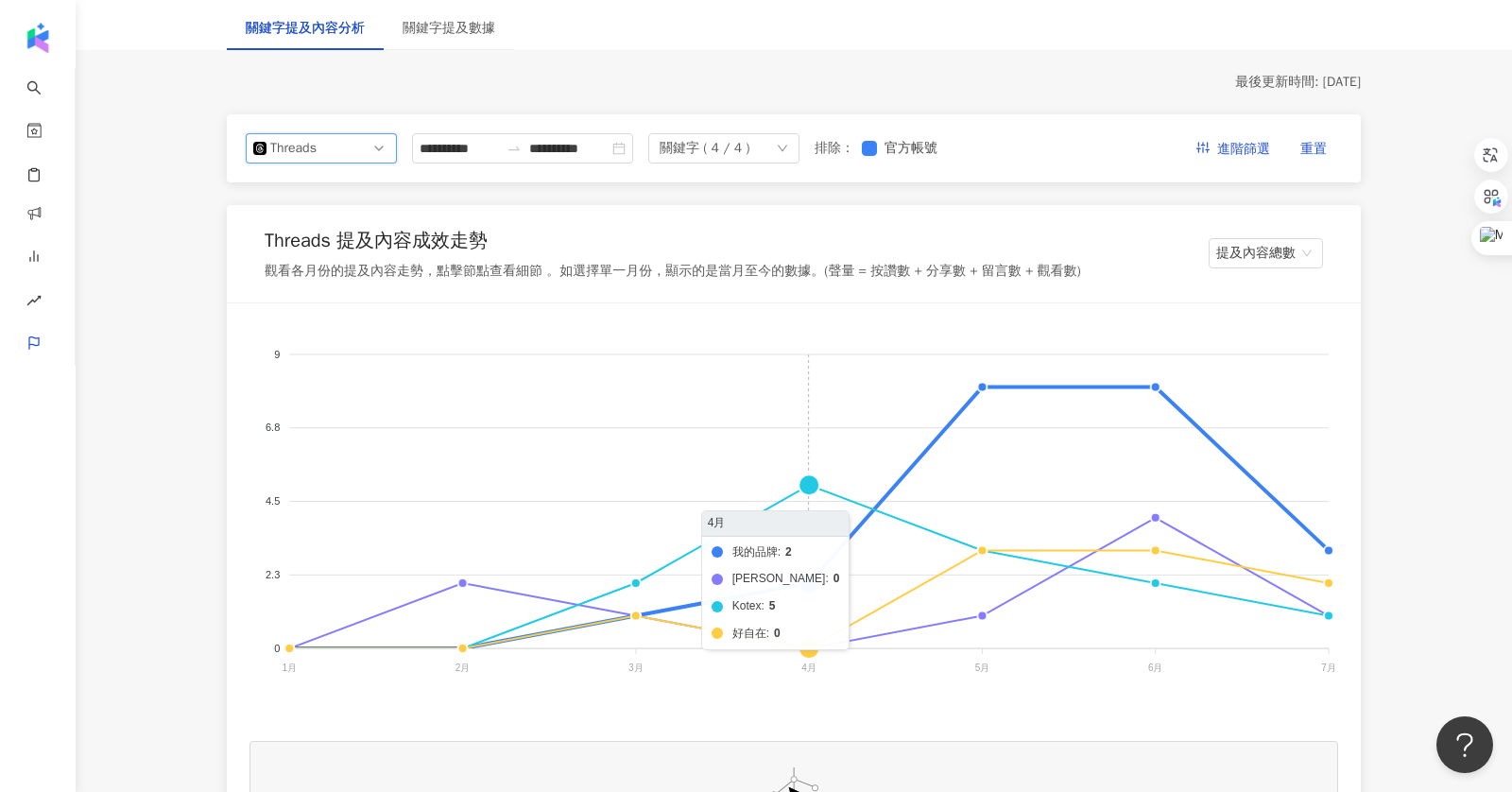 click on "我的品牌 蘇菲 Kotex 好自在" 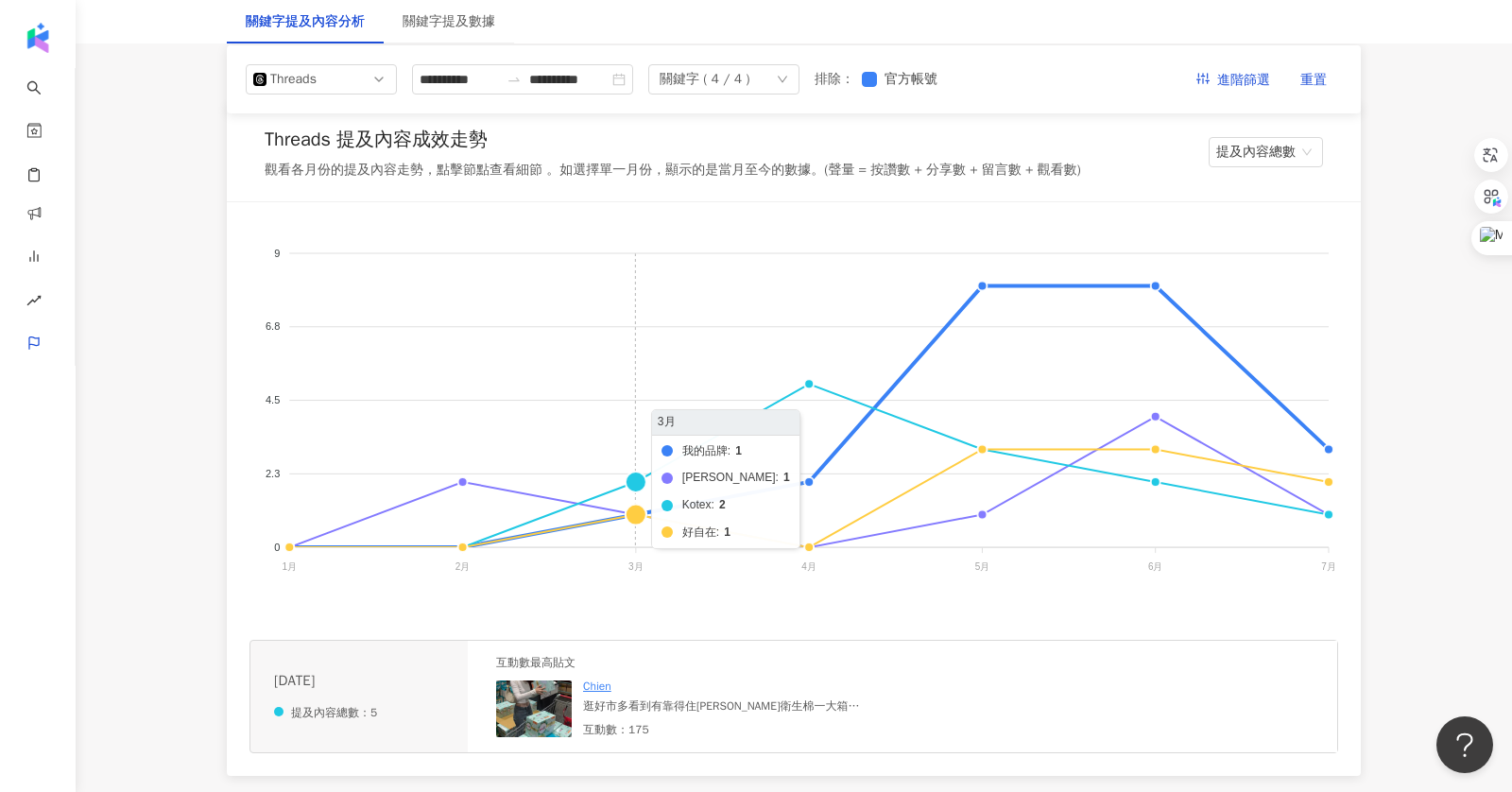 scroll, scrollTop: 395, scrollLeft: 0, axis: vertical 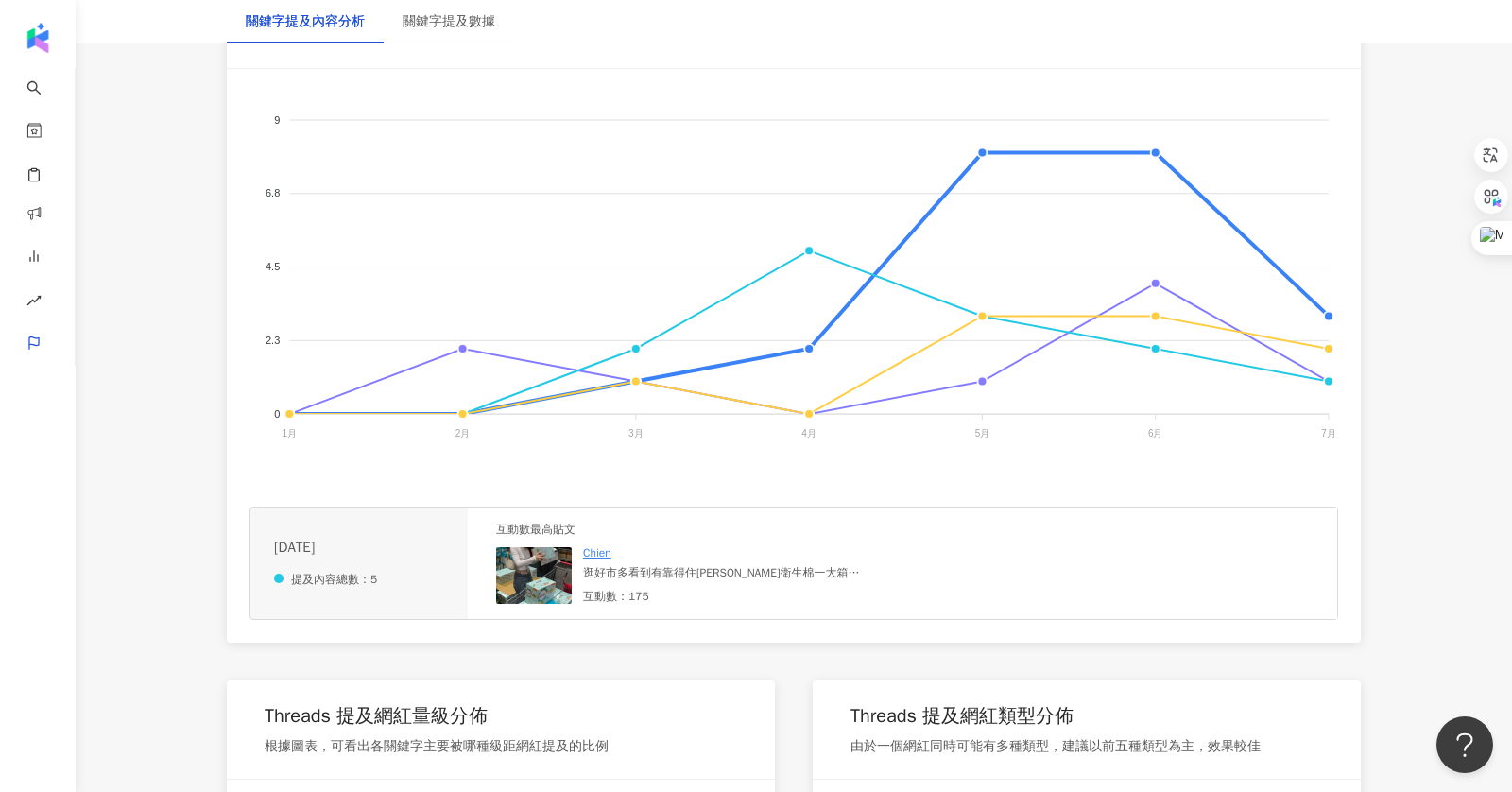click at bounding box center [534, 576] 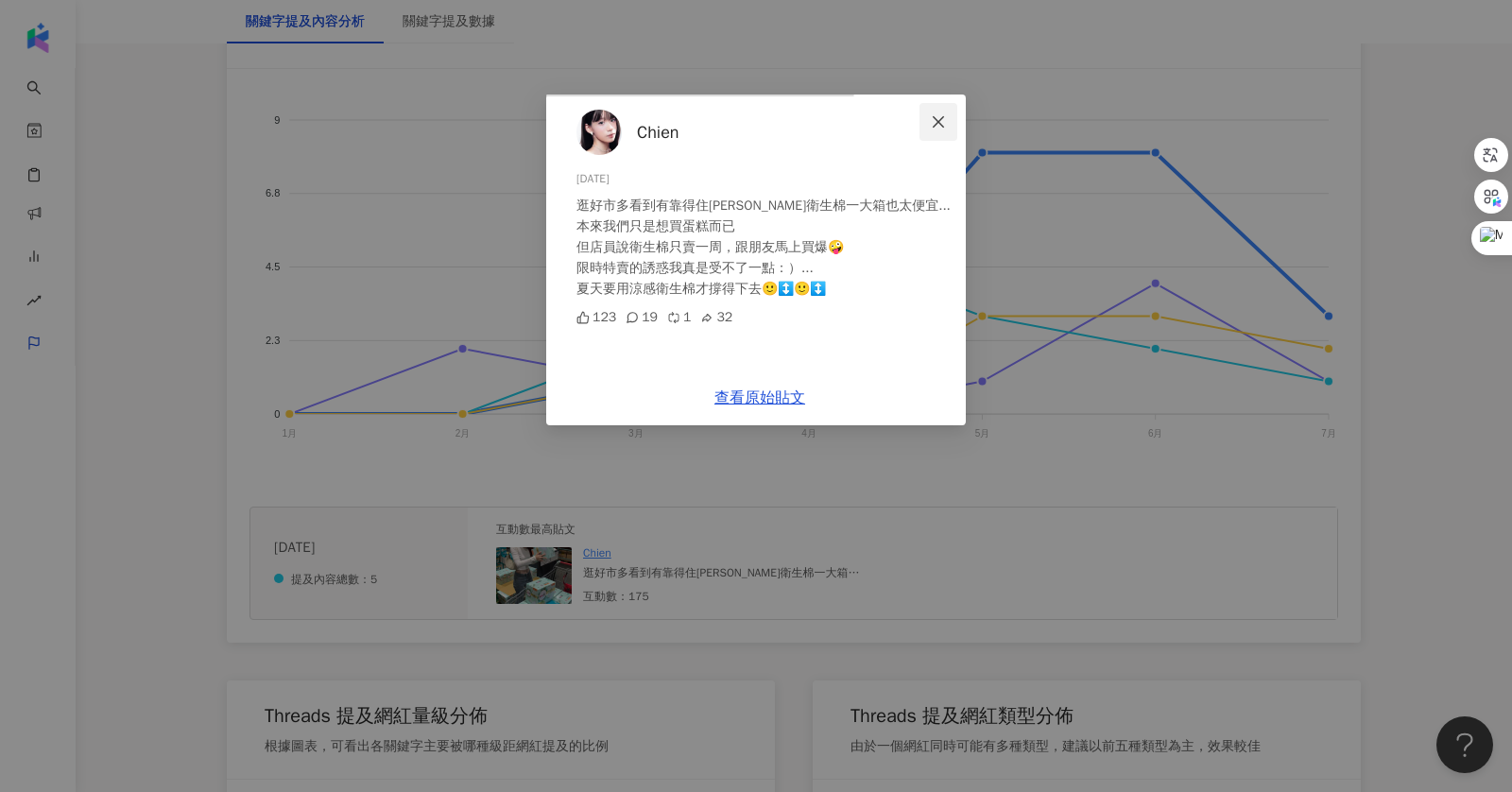 click at bounding box center [938, 122] 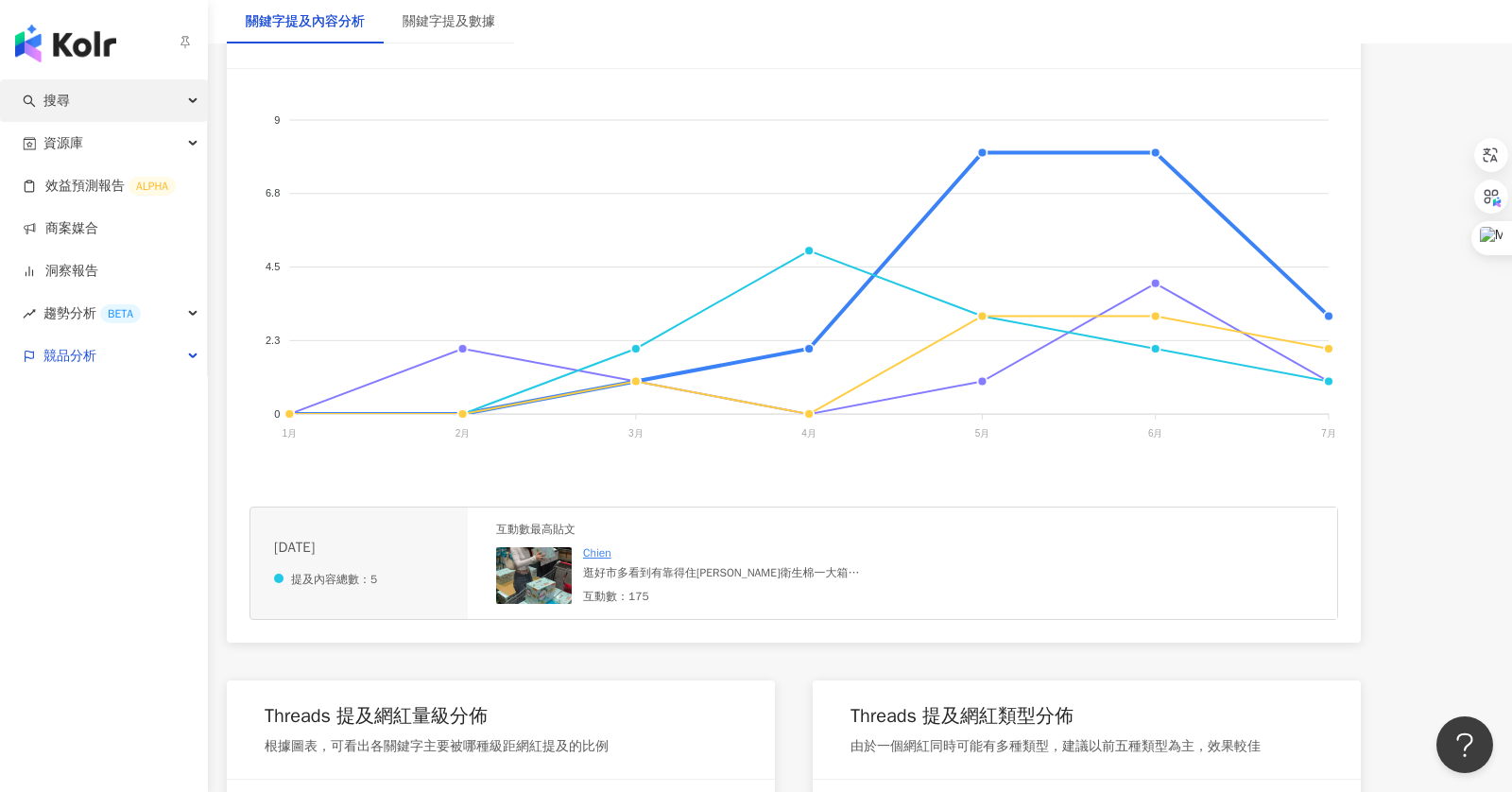 click on "搜尋" at bounding box center (103, 100) 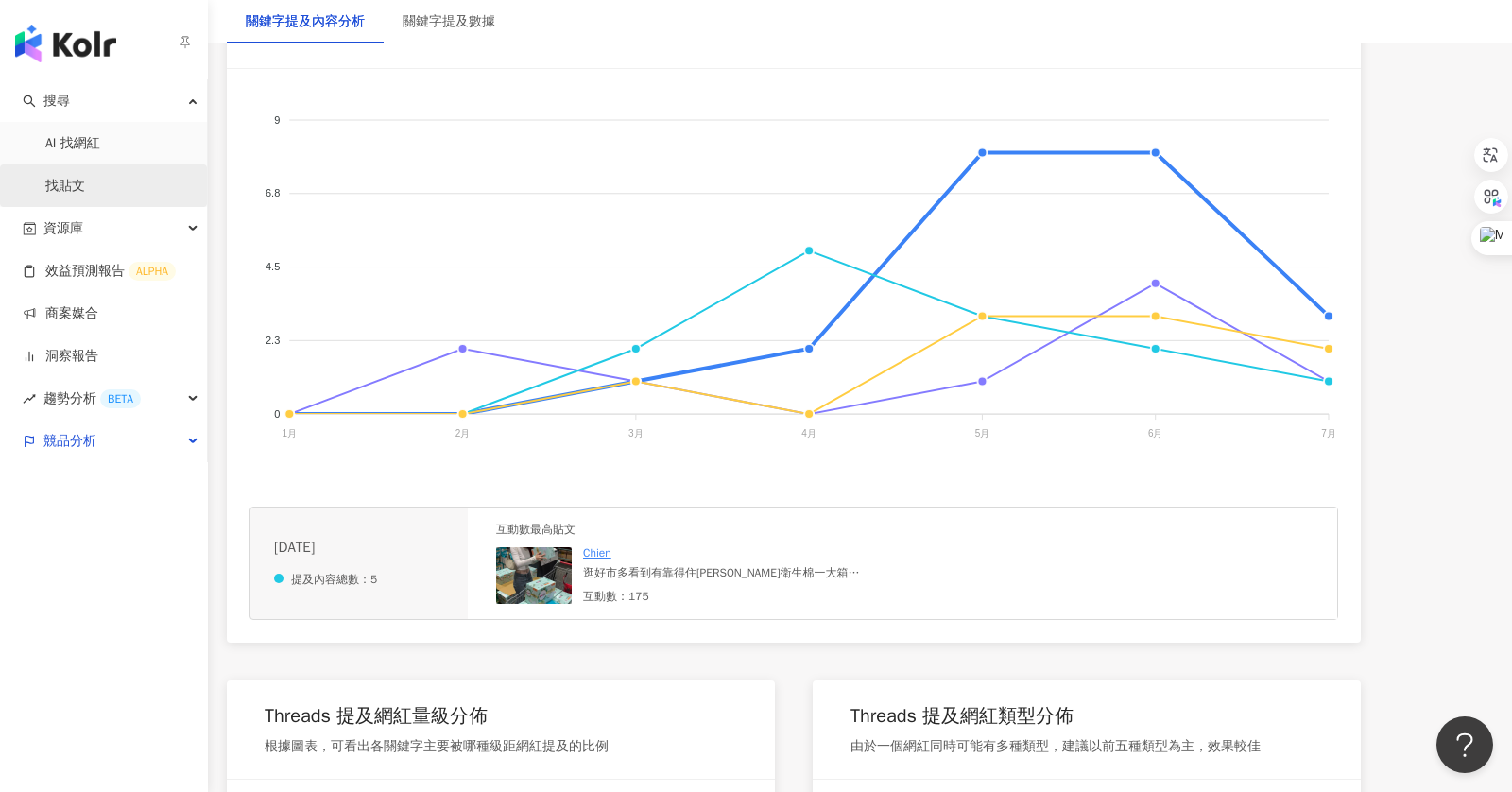 click on "找貼文" at bounding box center [65, 186] 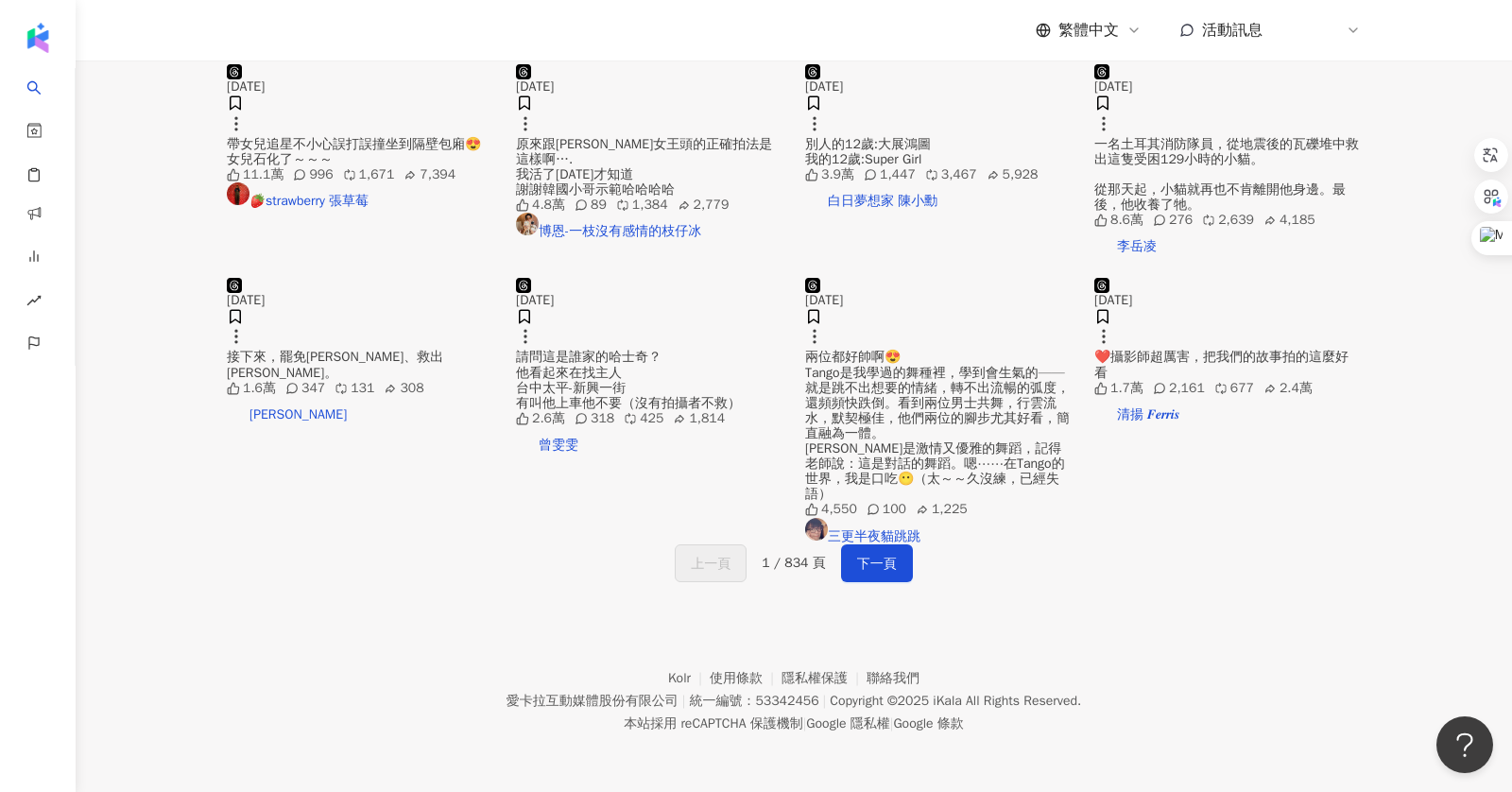 scroll, scrollTop: 914, scrollLeft: 0, axis: vertical 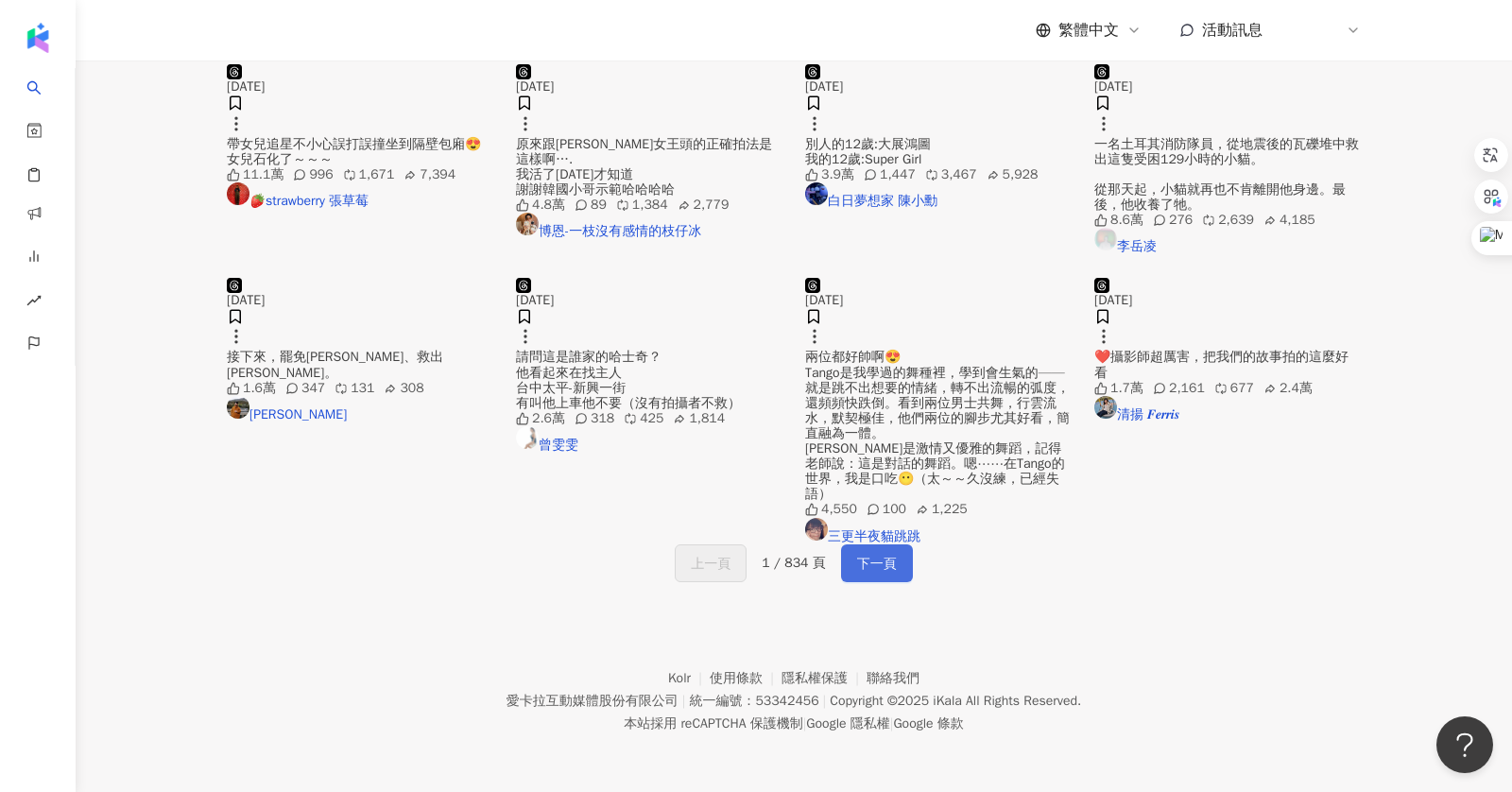 click on "下一頁" at bounding box center [877, 563] 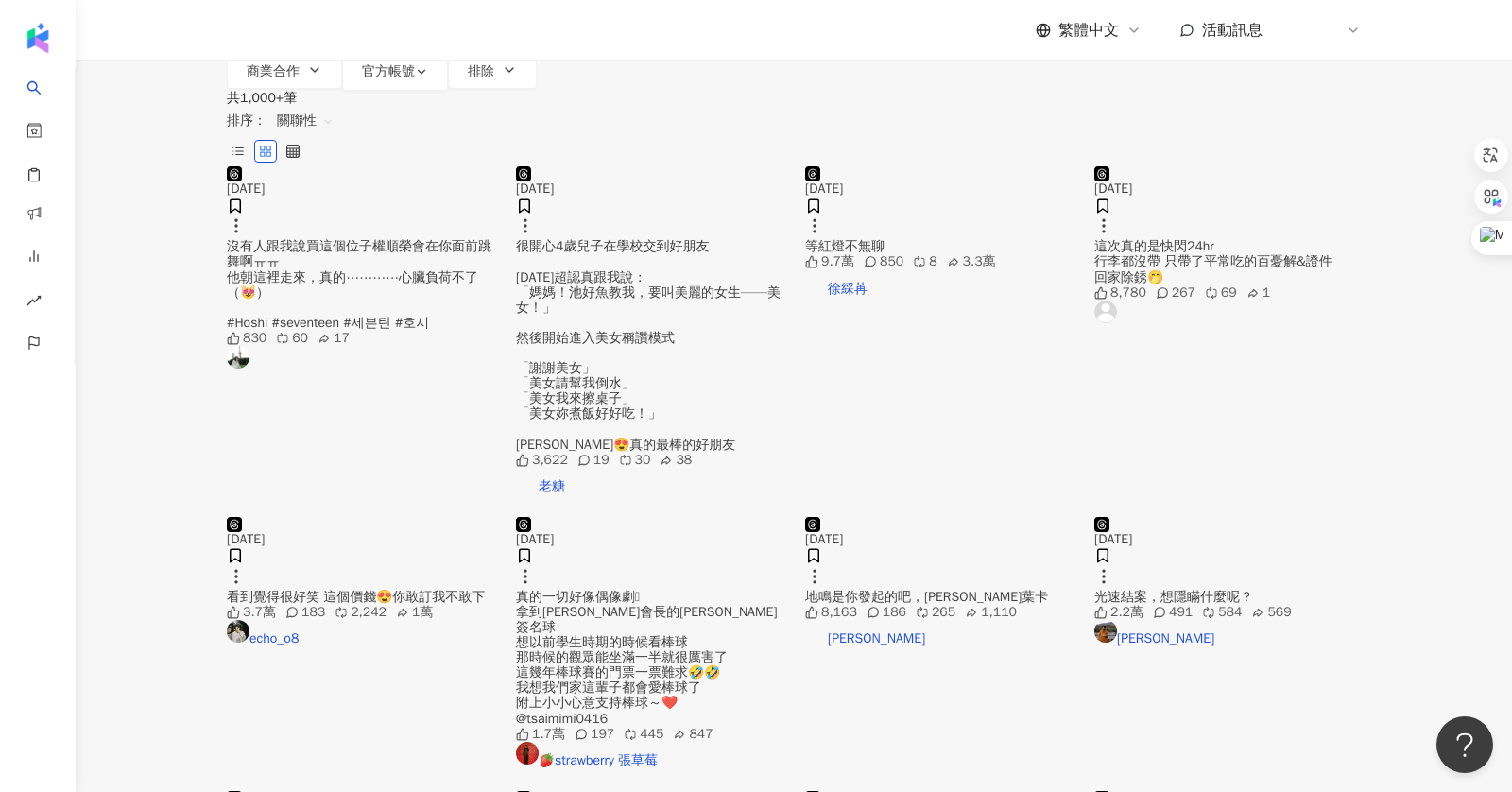 scroll, scrollTop: 522, scrollLeft: 0, axis: vertical 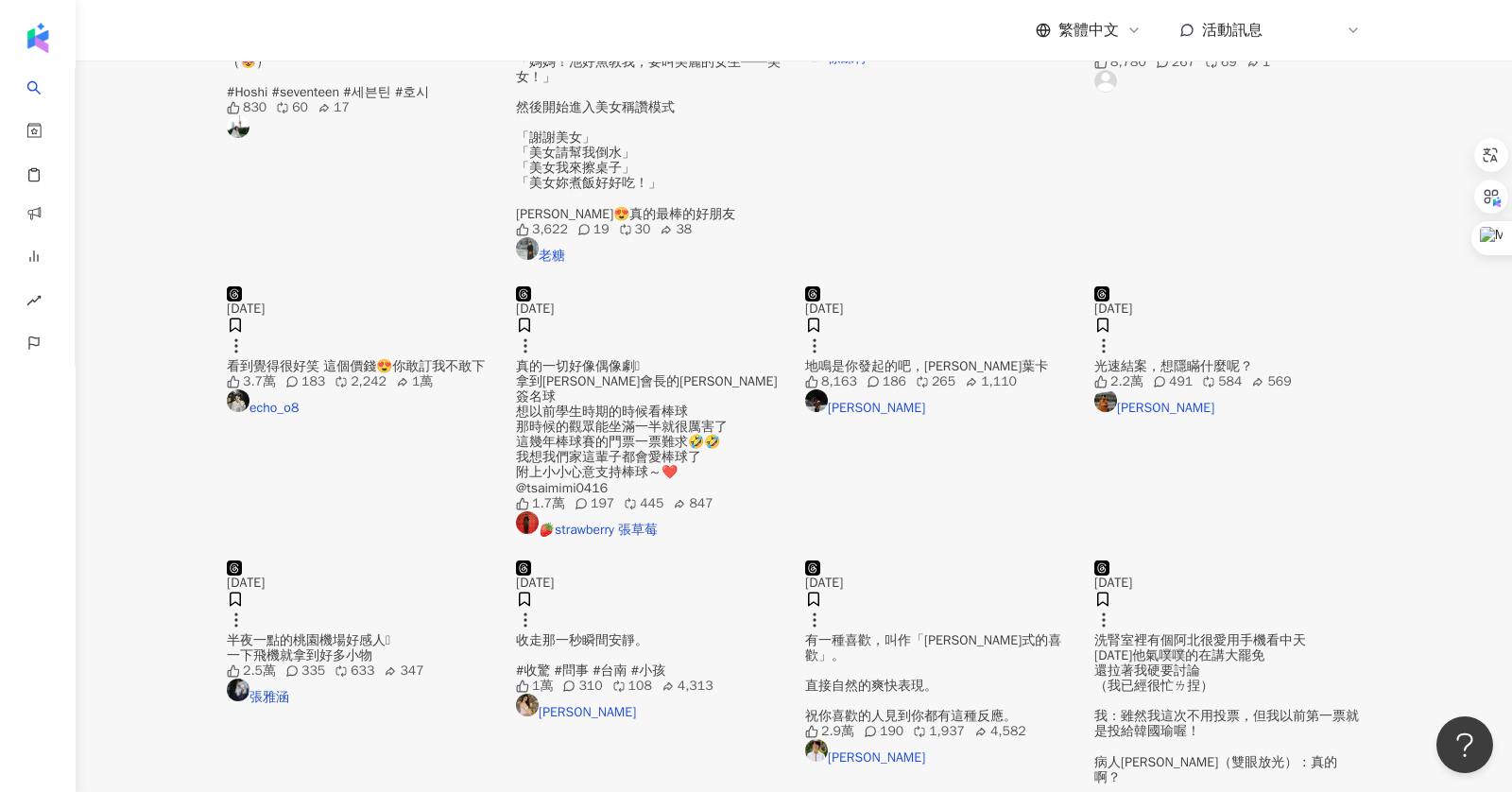 click at bounding box center [649, 560] 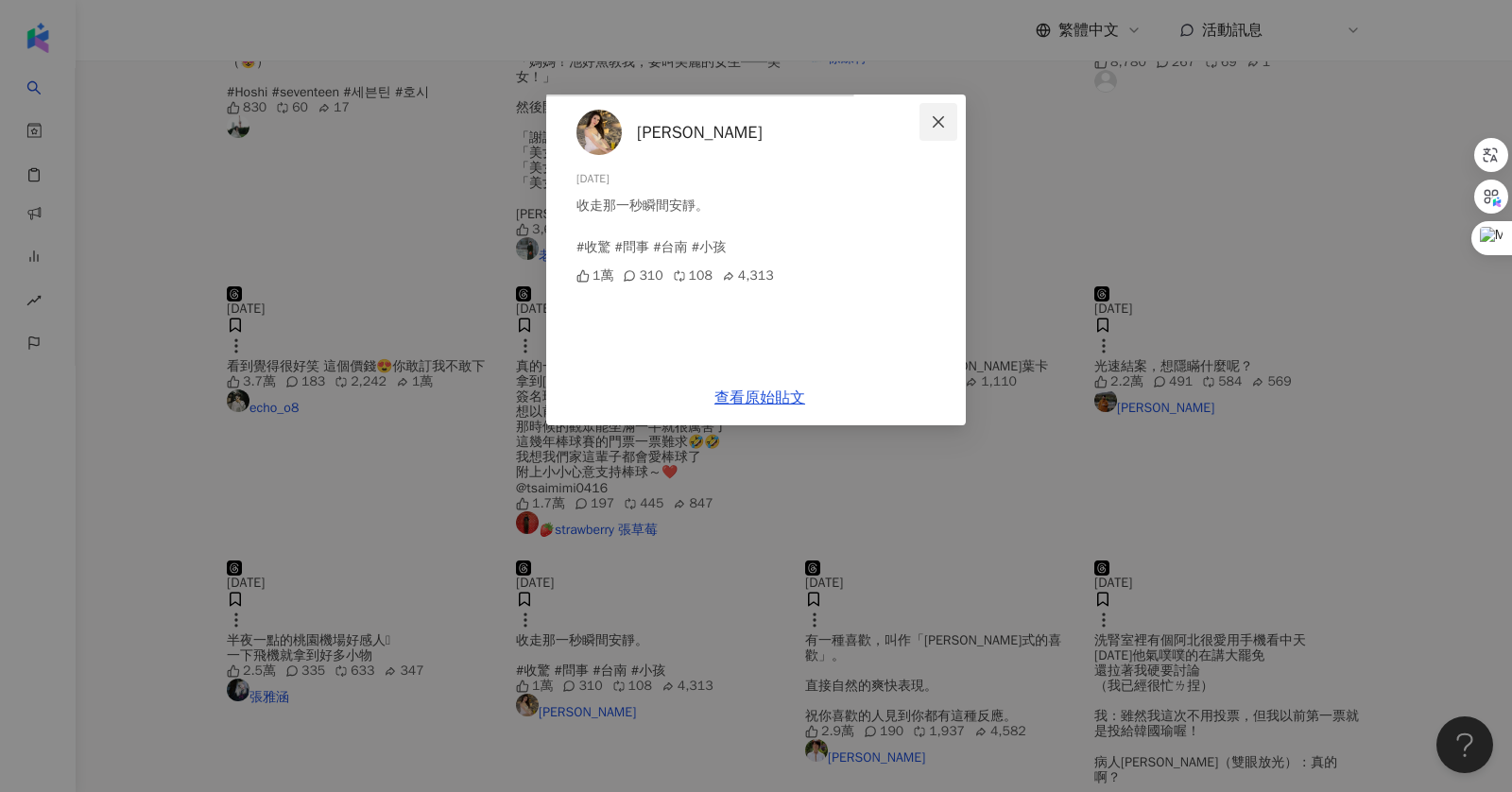 click 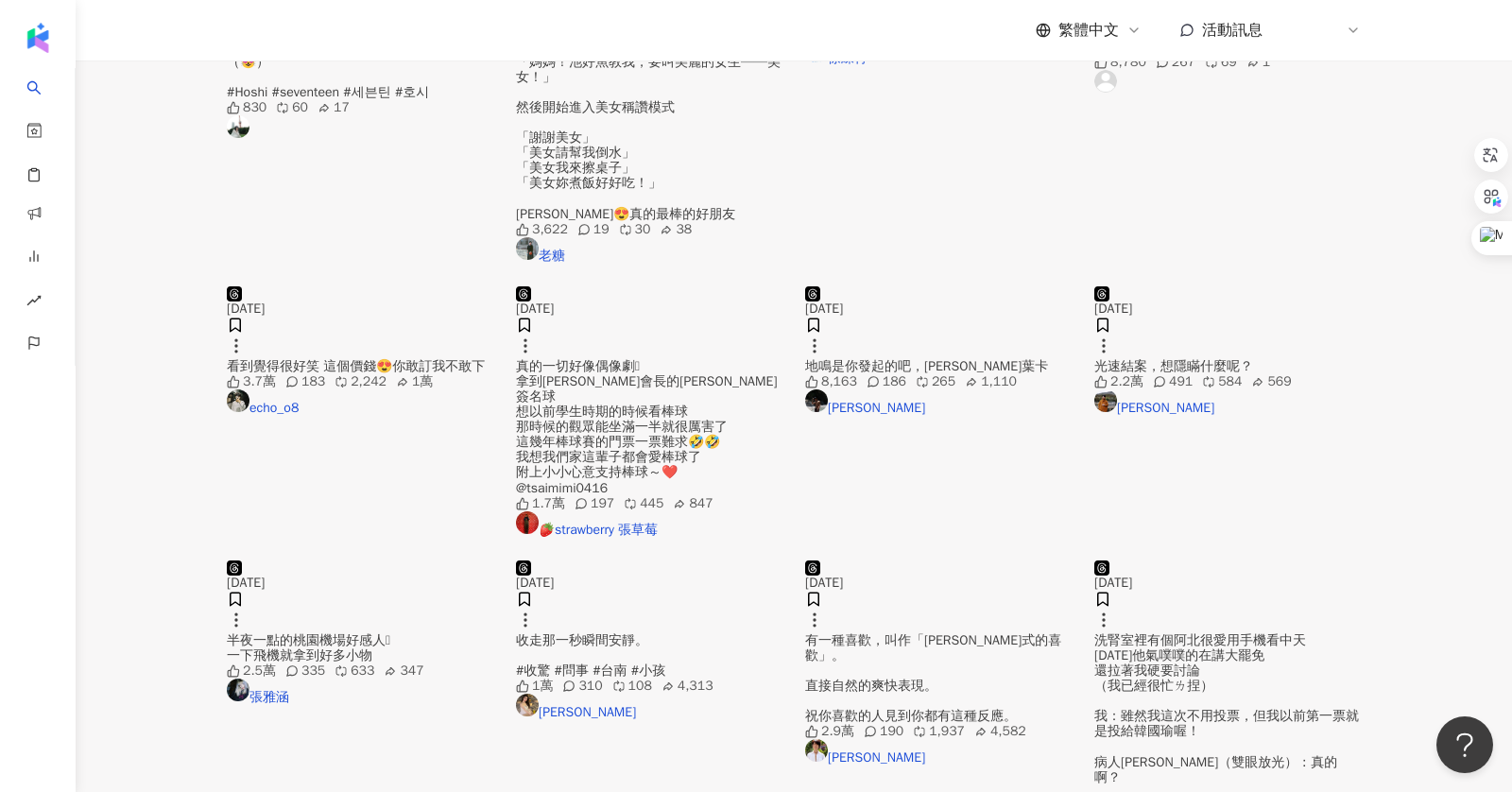 click at bounding box center (1228, 286) 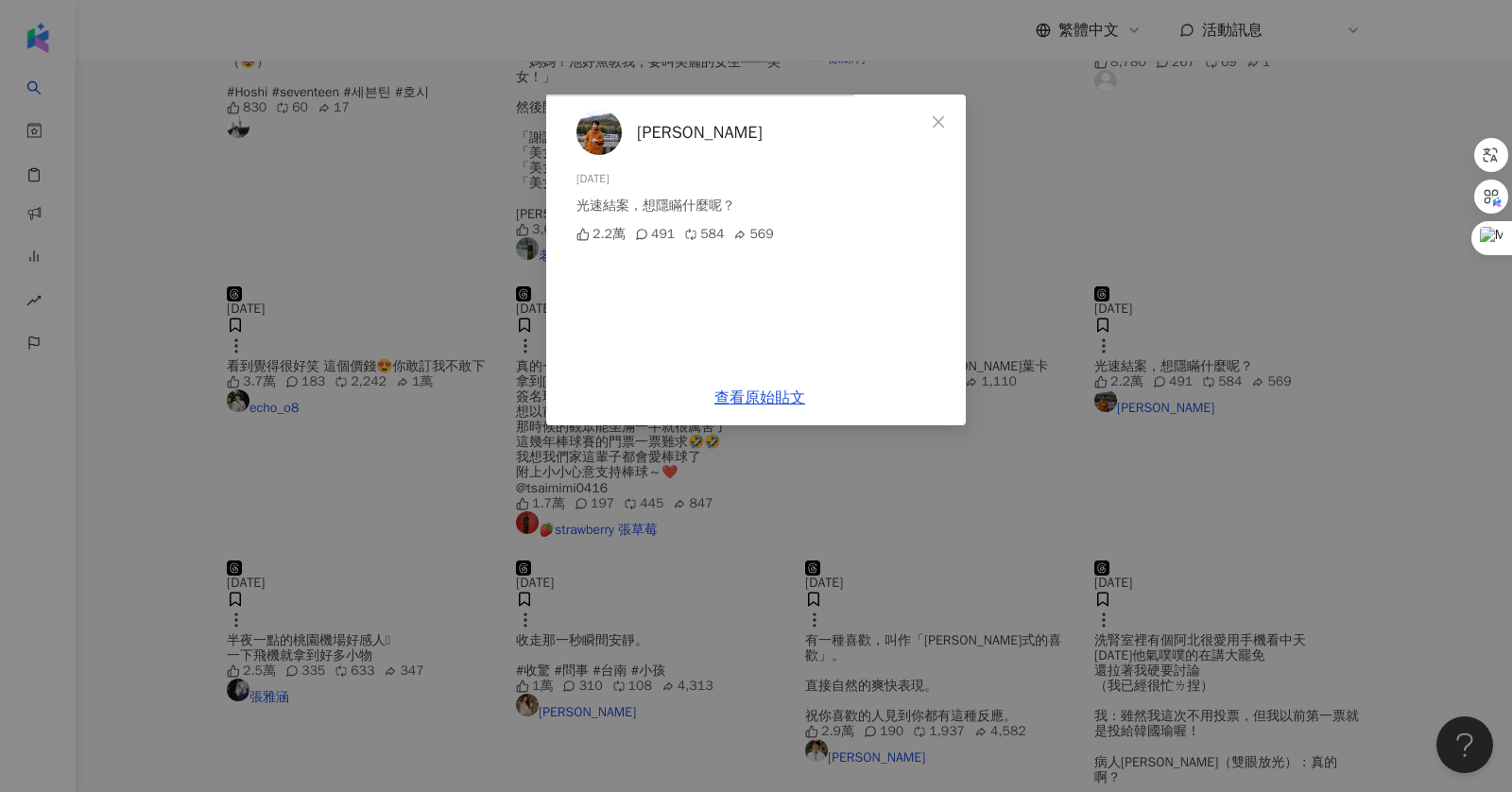 drag, startPoint x: 244, startPoint y: 440, endPoint x: 338, endPoint y: 492, distance: 107.42439 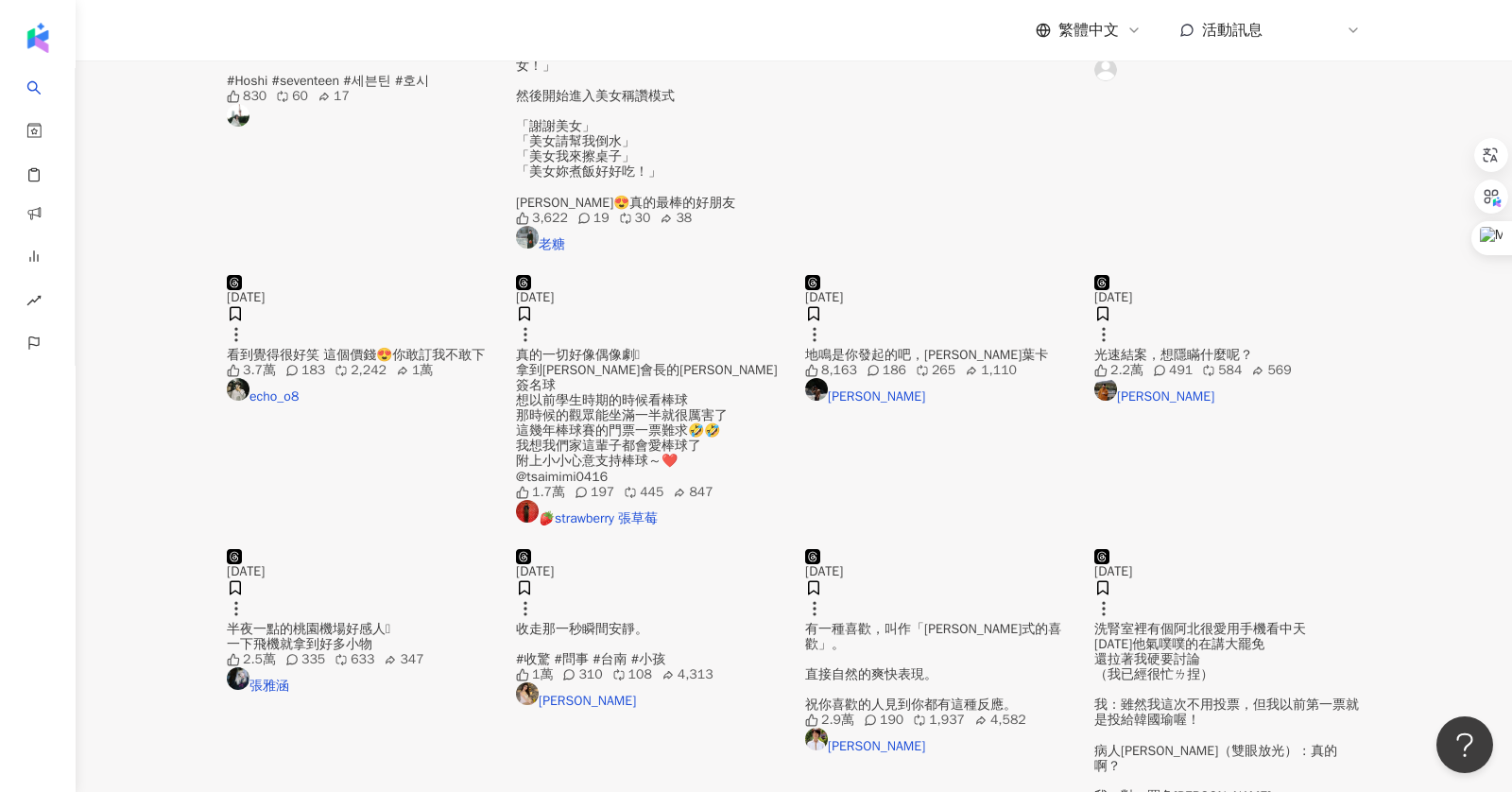 scroll, scrollTop: 534, scrollLeft: 0, axis: vertical 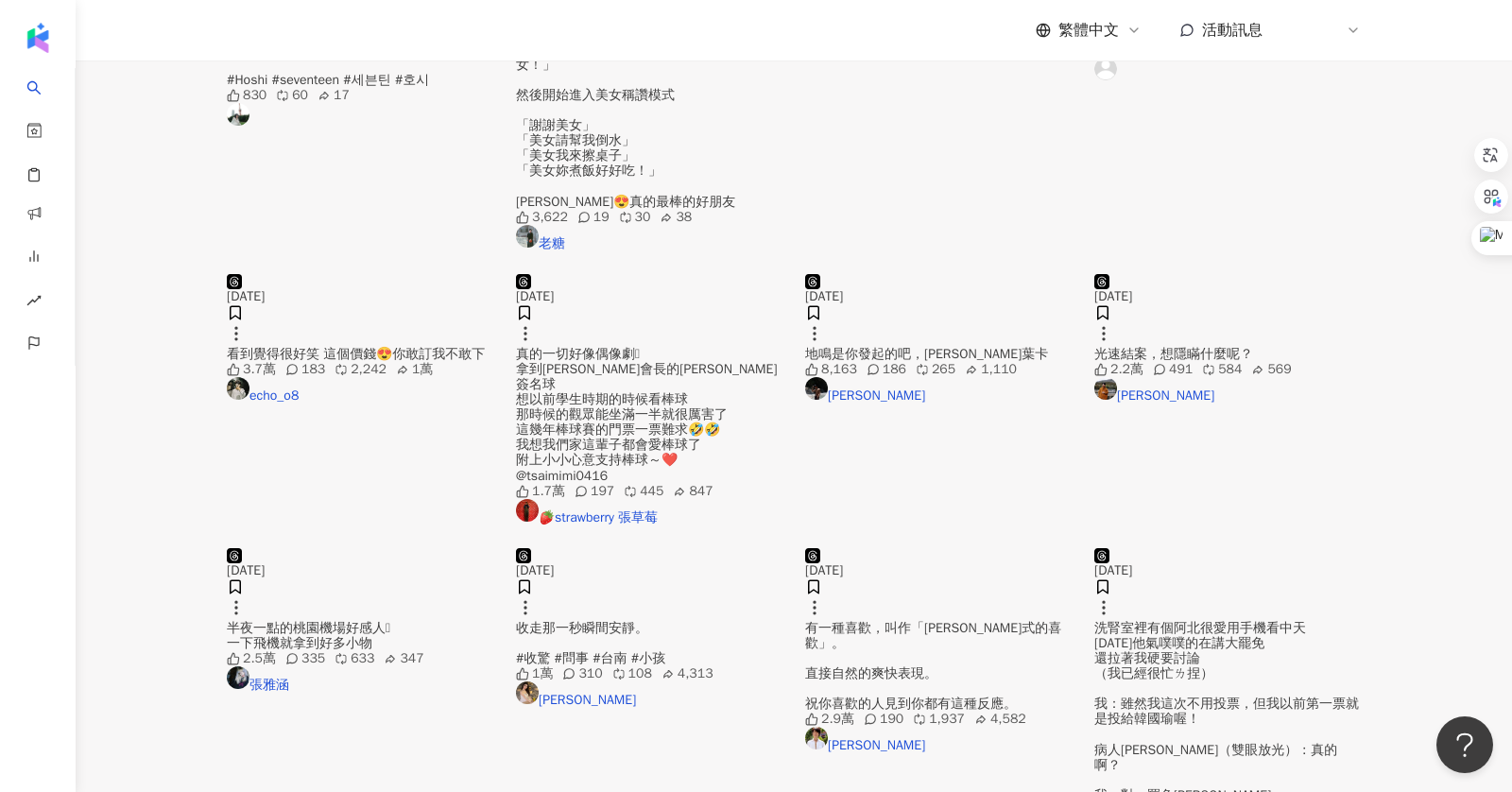 click at bounding box center [360, 274] 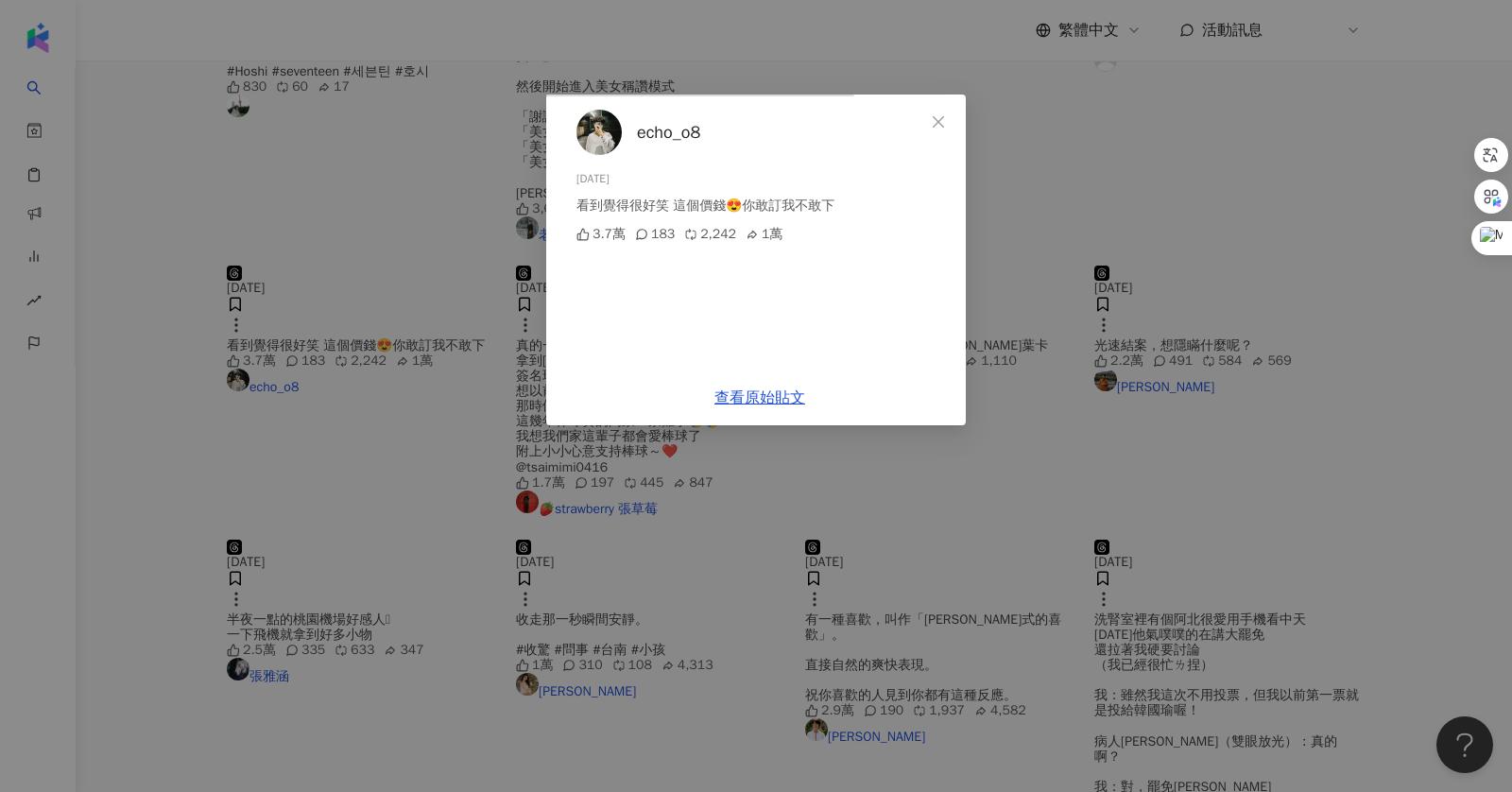 scroll, scrollTop: 514, scrollLeft: 0, axis: vertical 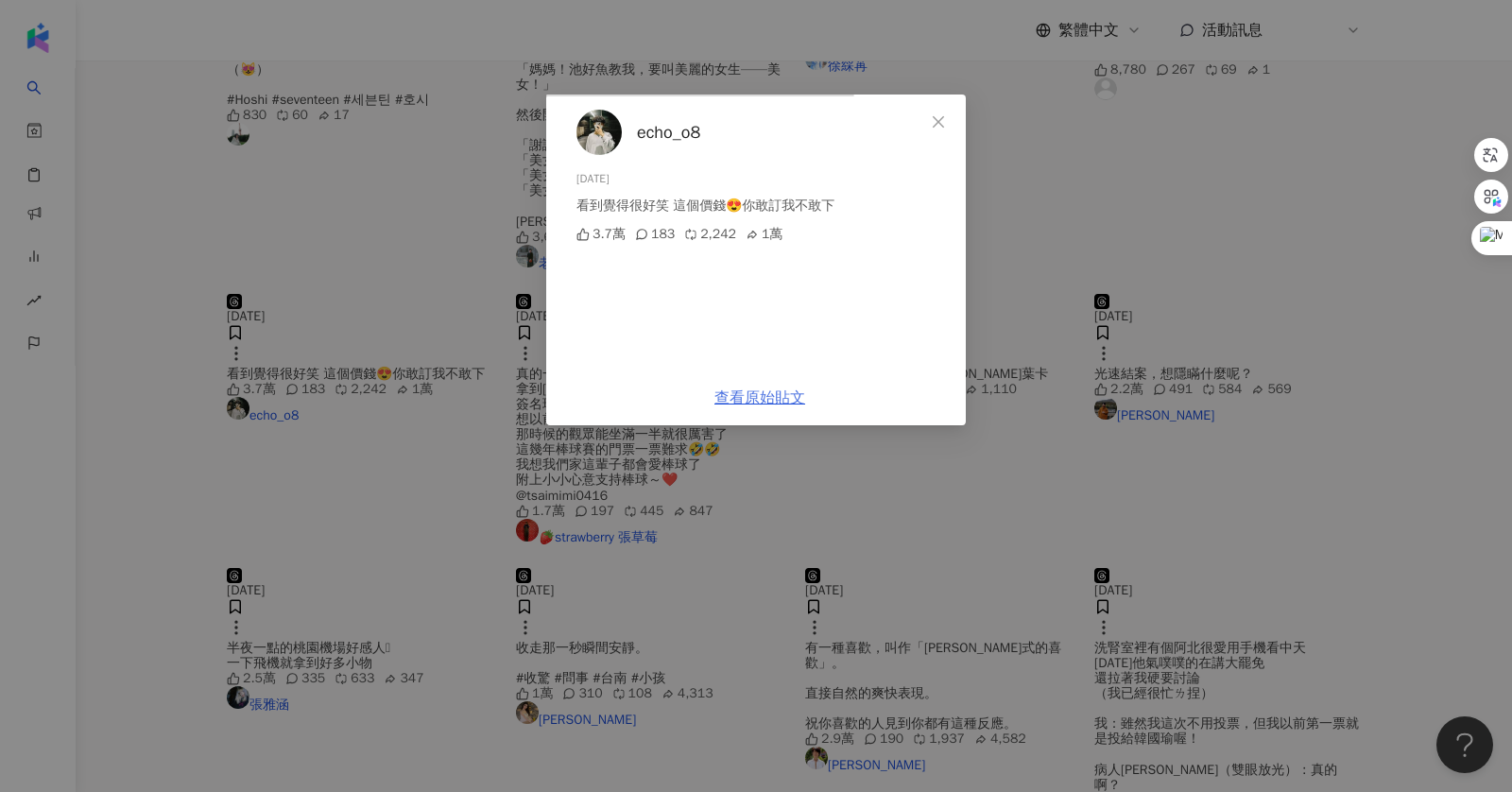 click on "查看原始貼文" at bounding box center [760, 398] 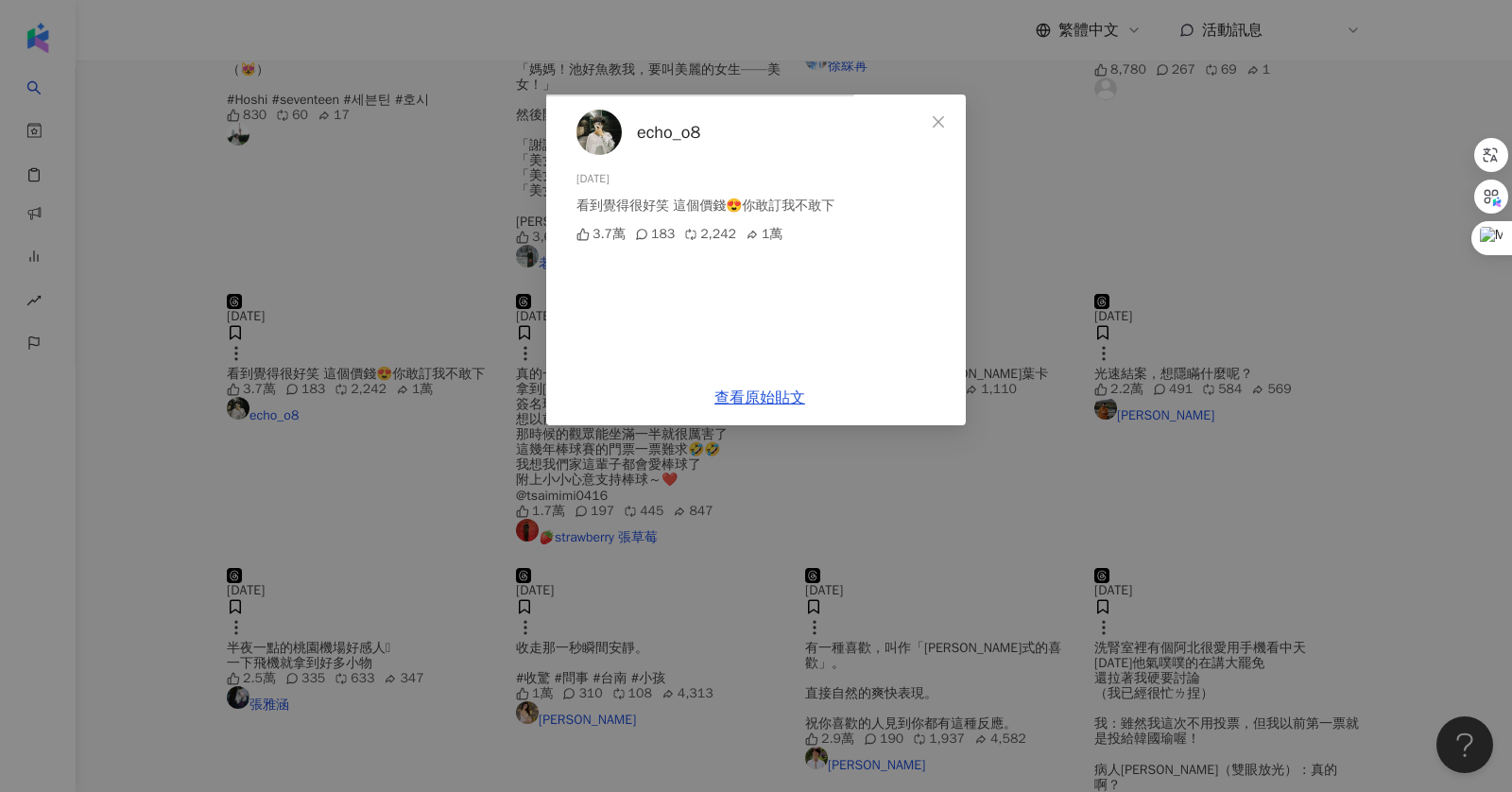 click on "echo_o8 2025/7/21 看到覺得很好笑 這個價錢😍你敢訂我不敢下 3.7萬 183 2,242 1萬 查看原始貼文" at bounding box center (756, 396) 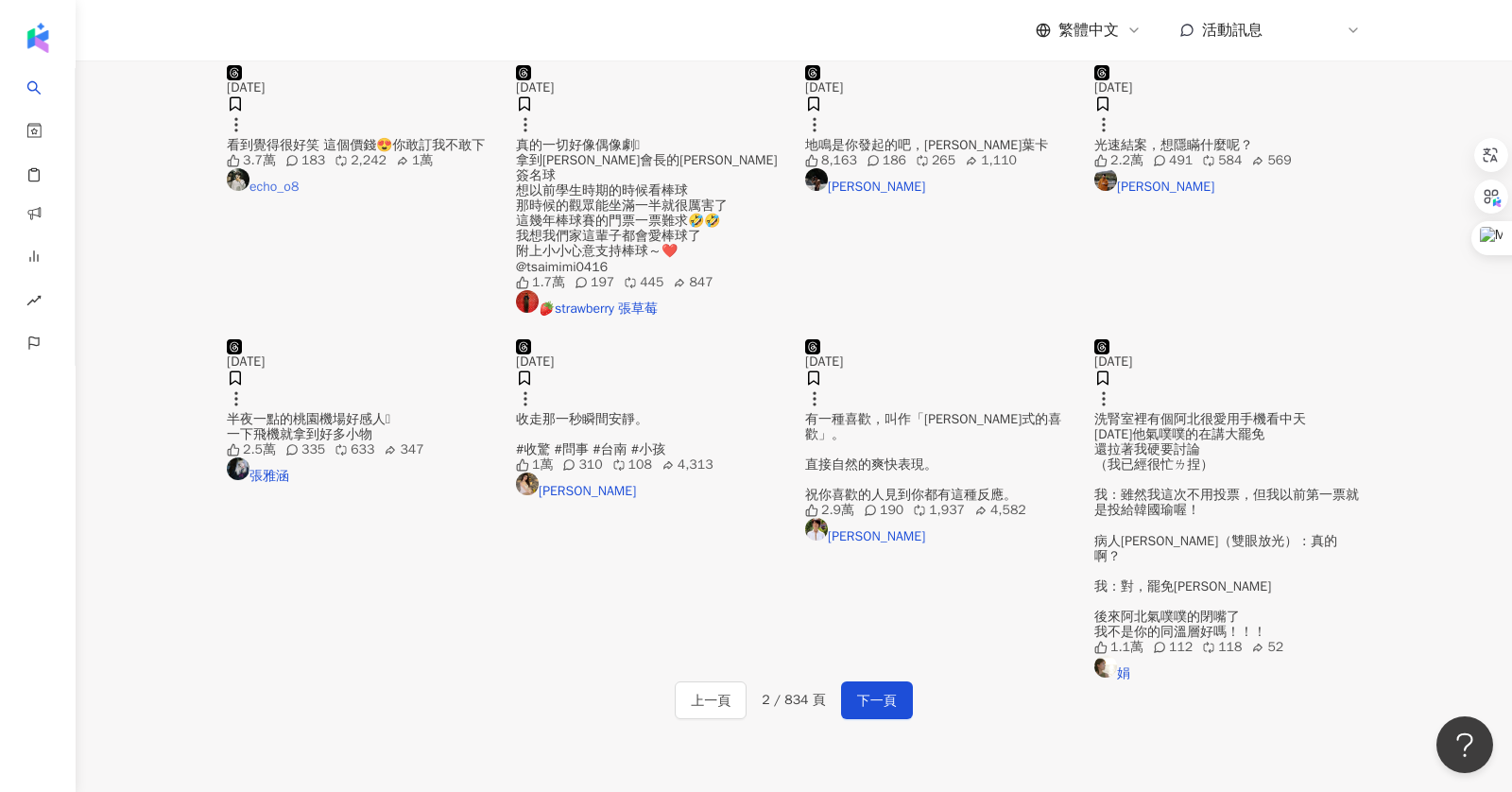 scroll, scrollTop: 914, scrollLeft: 0, axis: vertical 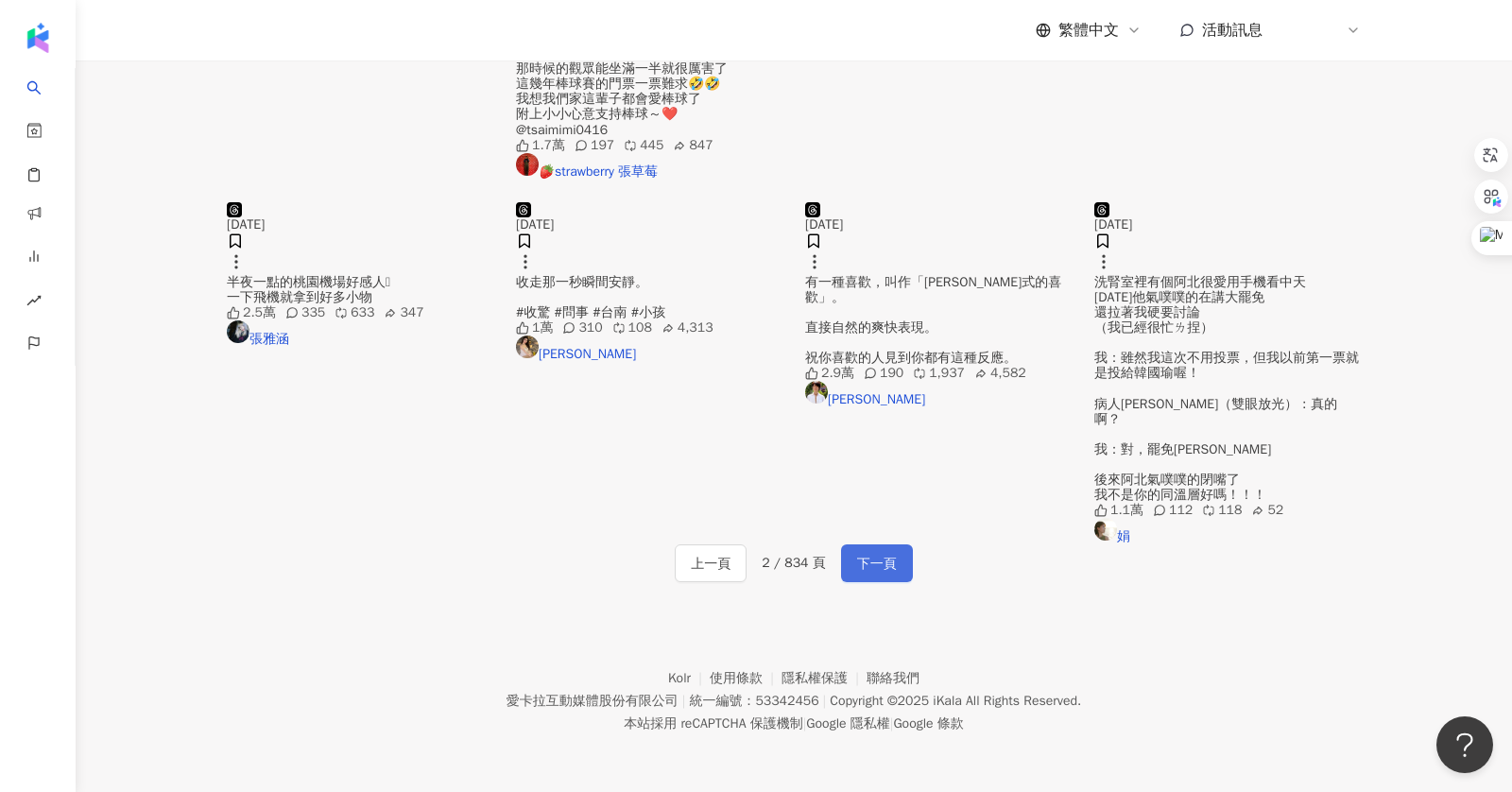 click on "下一頁" at bounding box center (877, 563) 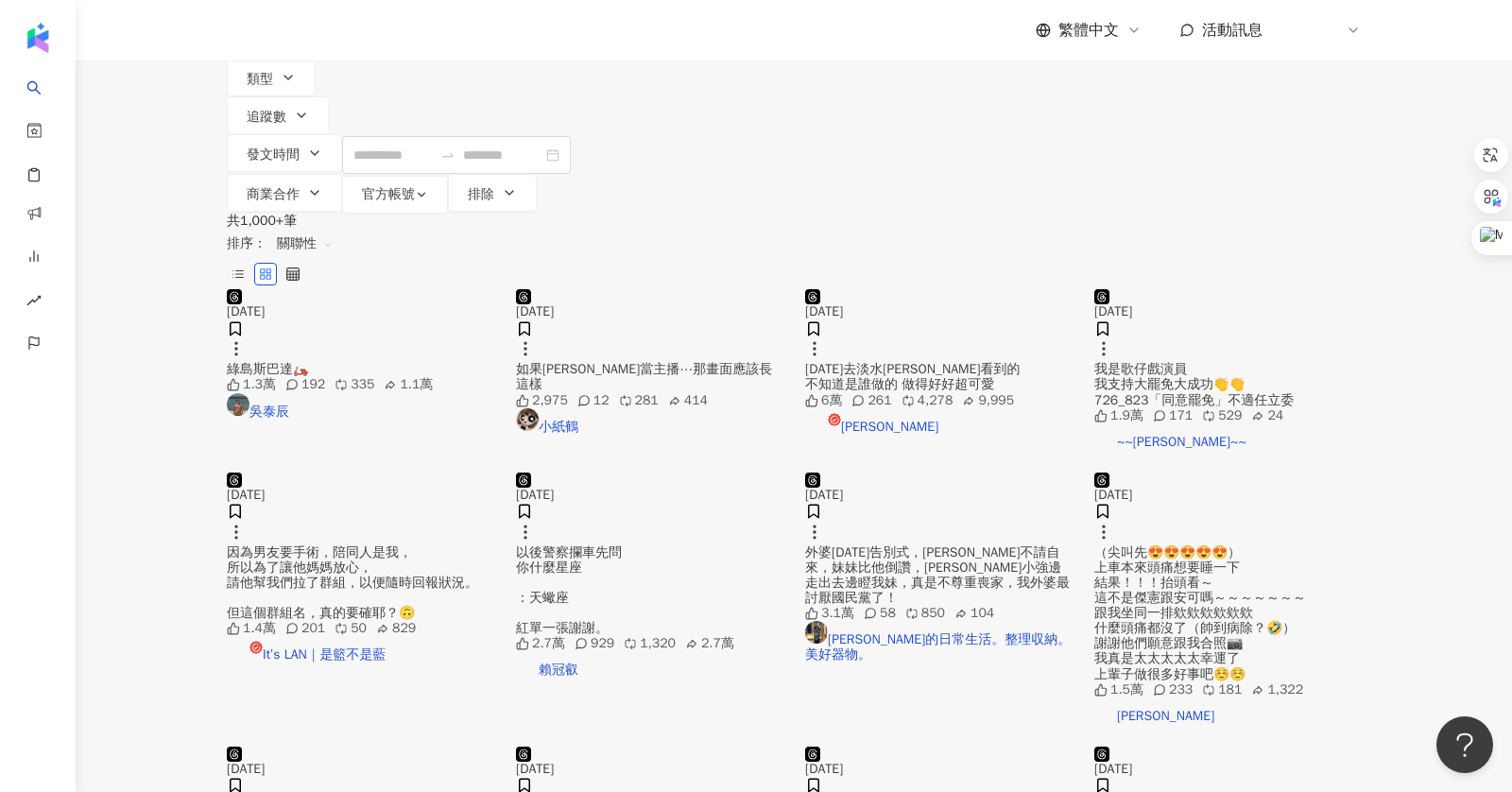 scroll, scrollTop: 166, scrollLeft: 0, axis: vertical 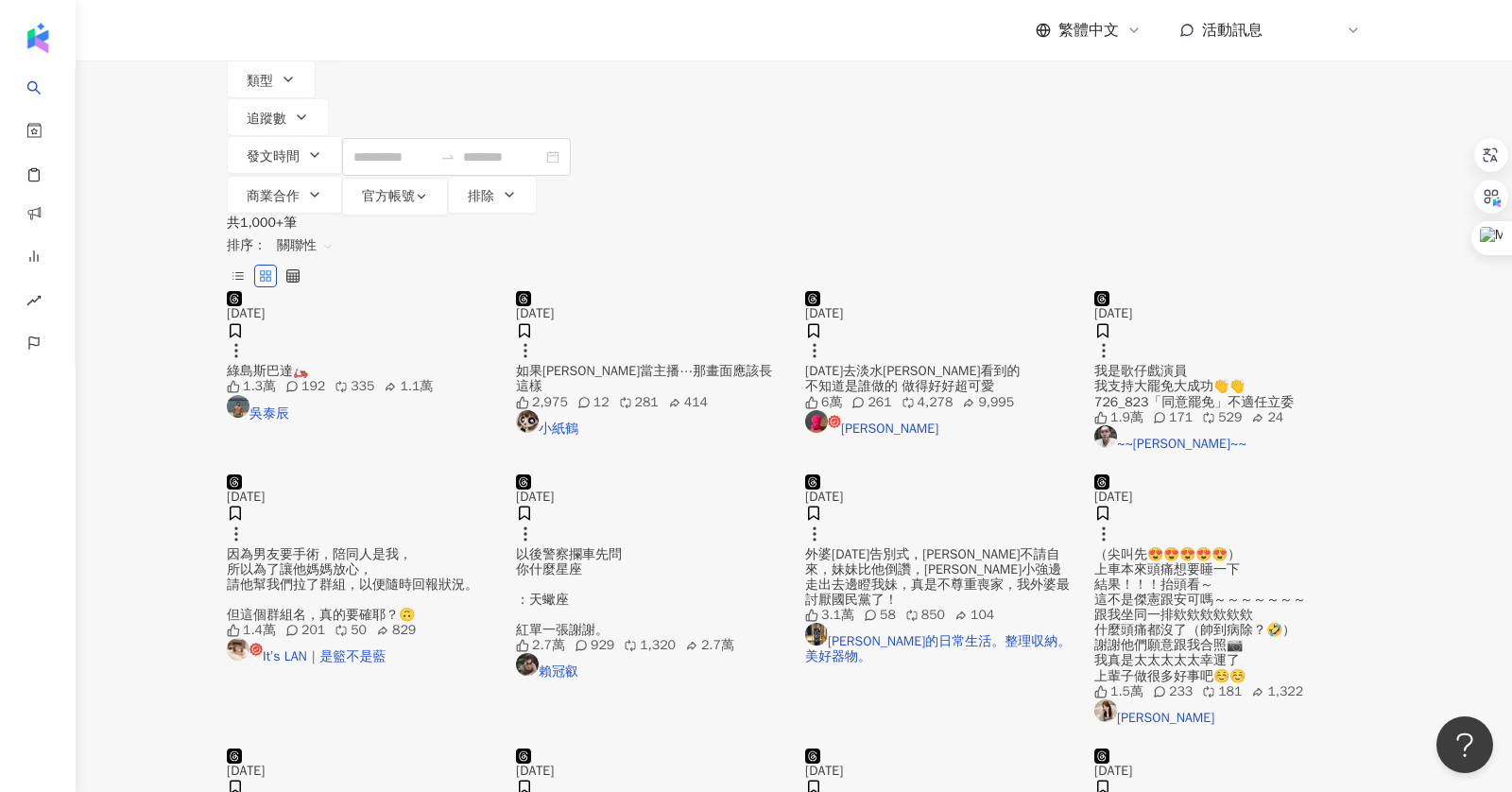 click at bounding box center (649, 291) 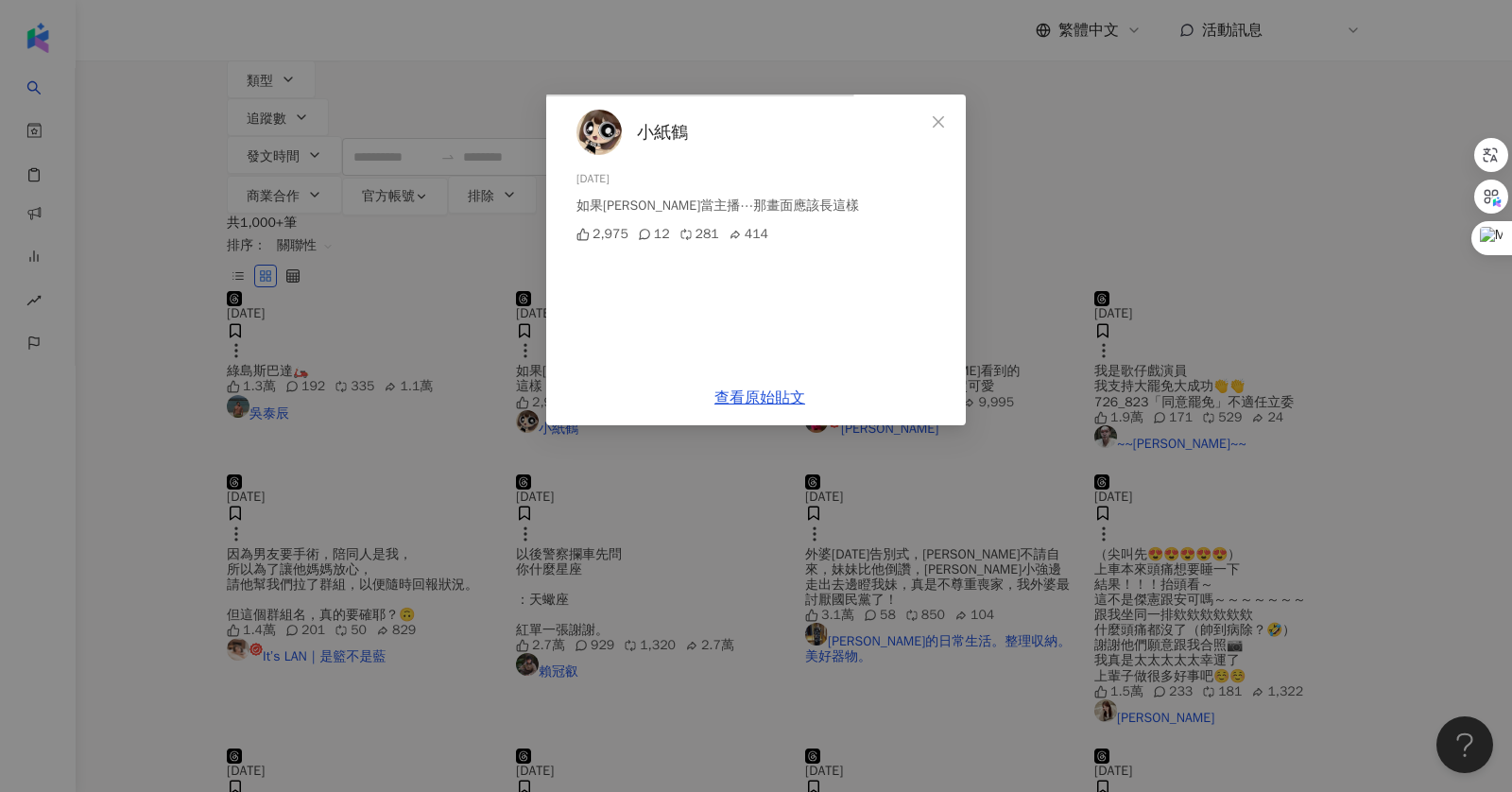 click on "小紙鶴 2025/7/27 如果章昊當主播⋯那畫面應該長這樣 2,975 12 281 414 查看原始貼文" at bounding box center (756, 396) 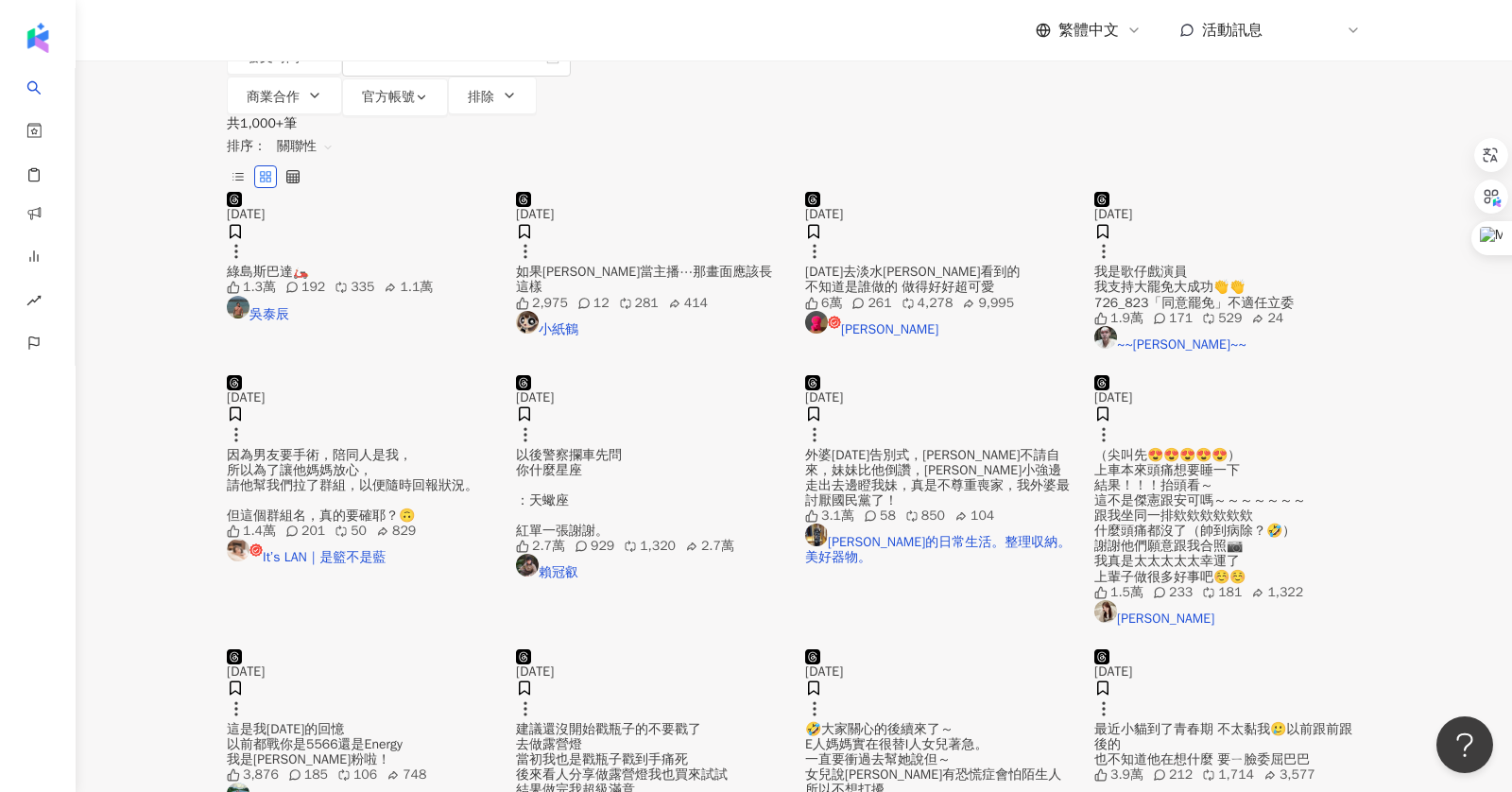 scroll, scrollTop: 326, scrollLeft: 0, axis: vertical 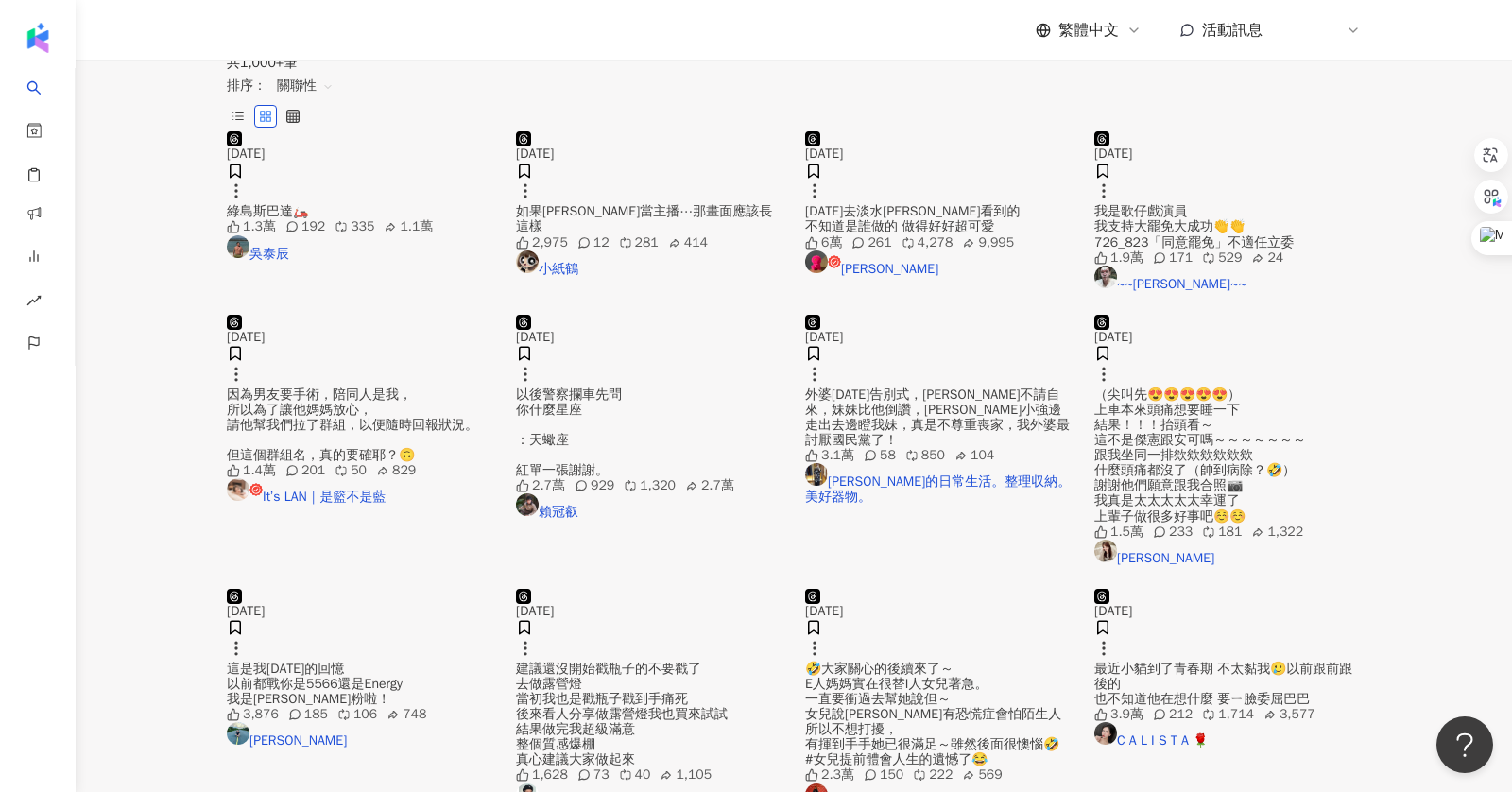 click at bounding box center [1228, 315] 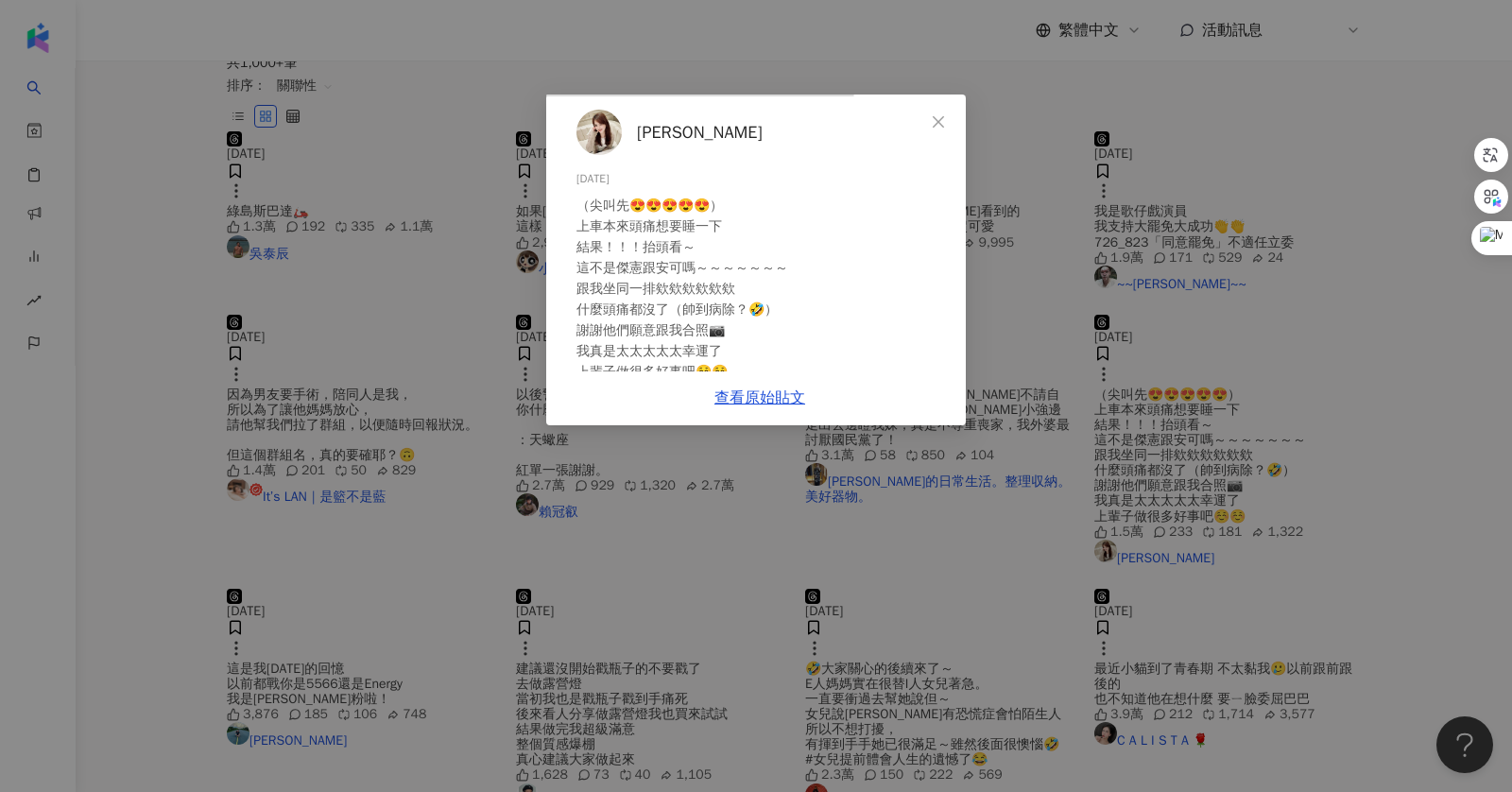 click on "查看原始貼文" at bounding box center (760, 398) 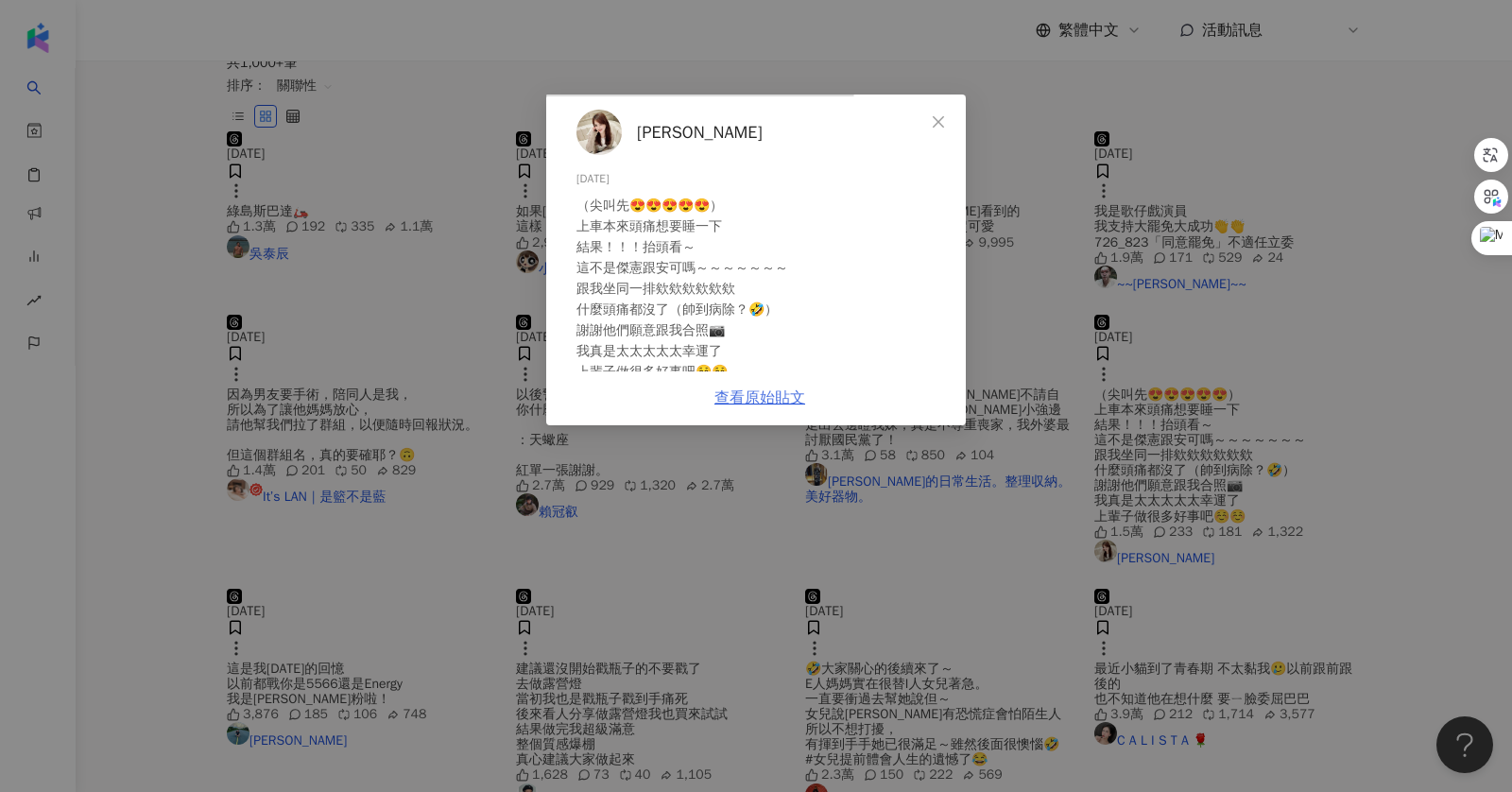 click on "查看原始貼文" at bounding box center (760, 398) 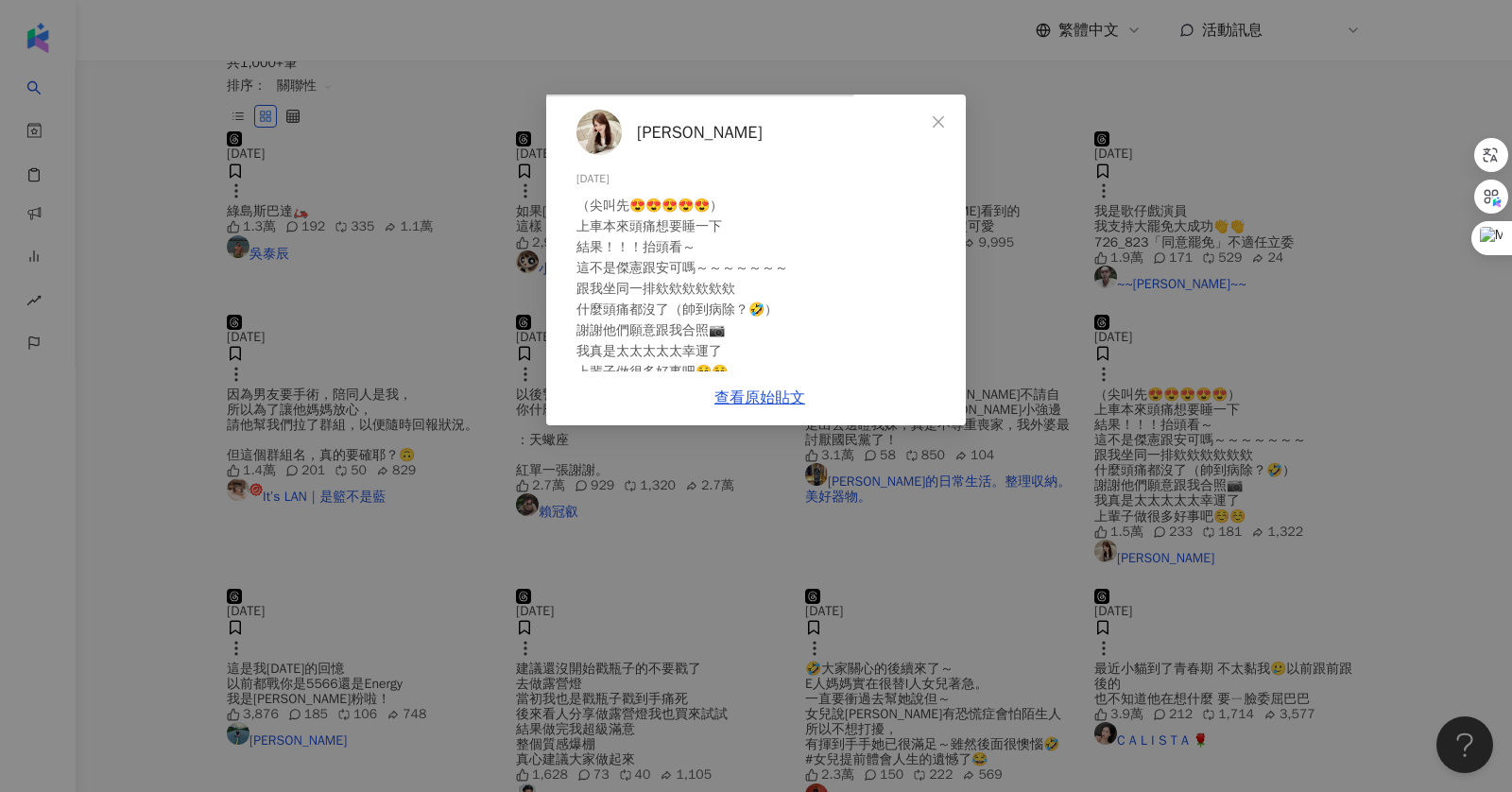 click on "黃郁絜 2025/7/27 （尖叫先😍😍😍😍😍）
上車本來頭痛想要睡一下
結果！！！抬頭看～
這不是傑憲跟安可嗎～～～～～～～
跟我坐同一排欸欸欸欸欸欸
什麼頭痛都沒了（帥到病除？🤣）
謝謝他們願意跟我合照📷
我真是太太太太太幸運了
上輩子做很多好事吧☺️☺️ 1.5萬 233 181 1,322 查看原始貼文" at bounding box center (756, 396) 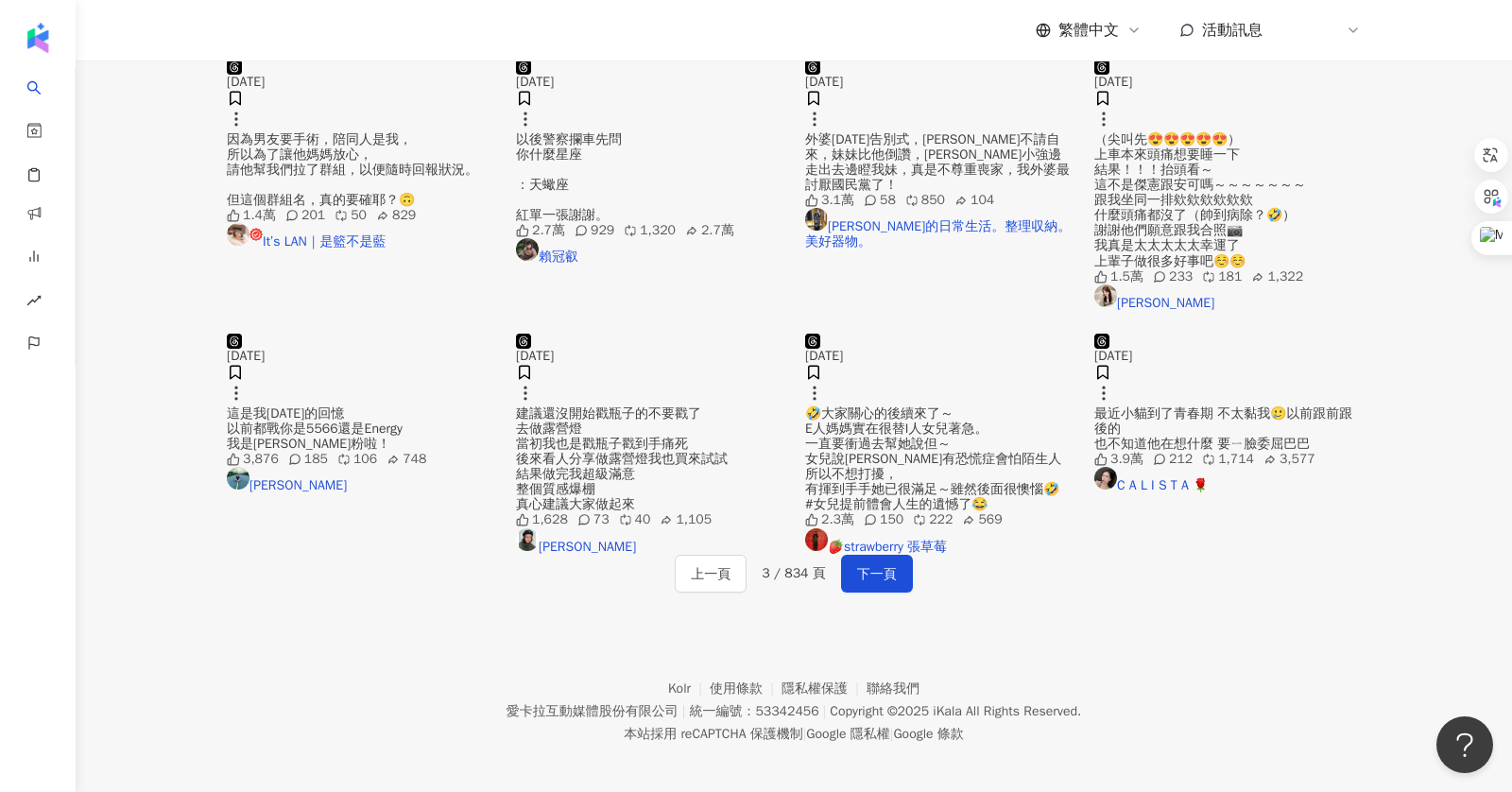 scroll, scrollTop: 797, scrollLeft: 0, axis: vertical 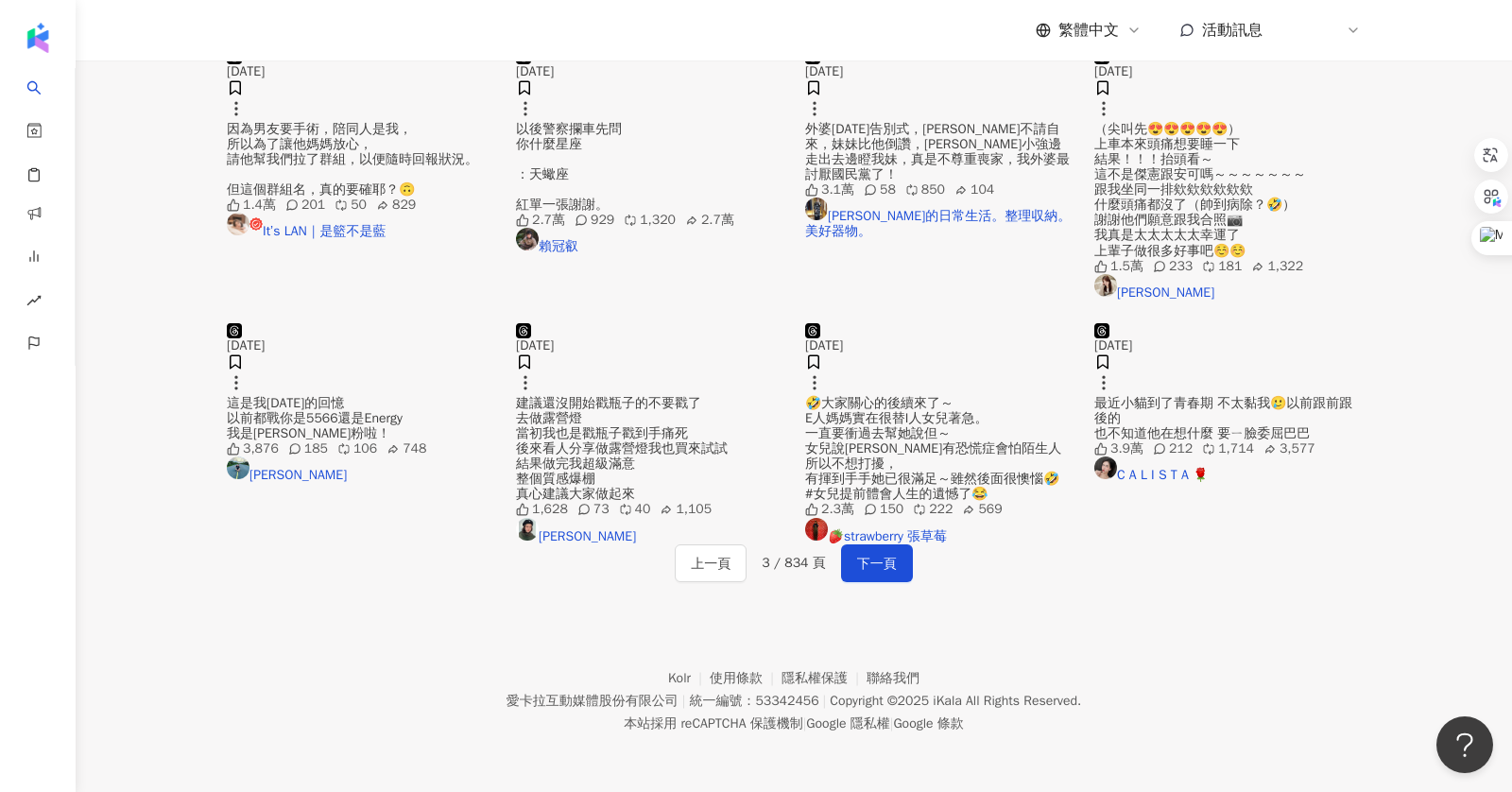 click at bounding box center [938, 323] 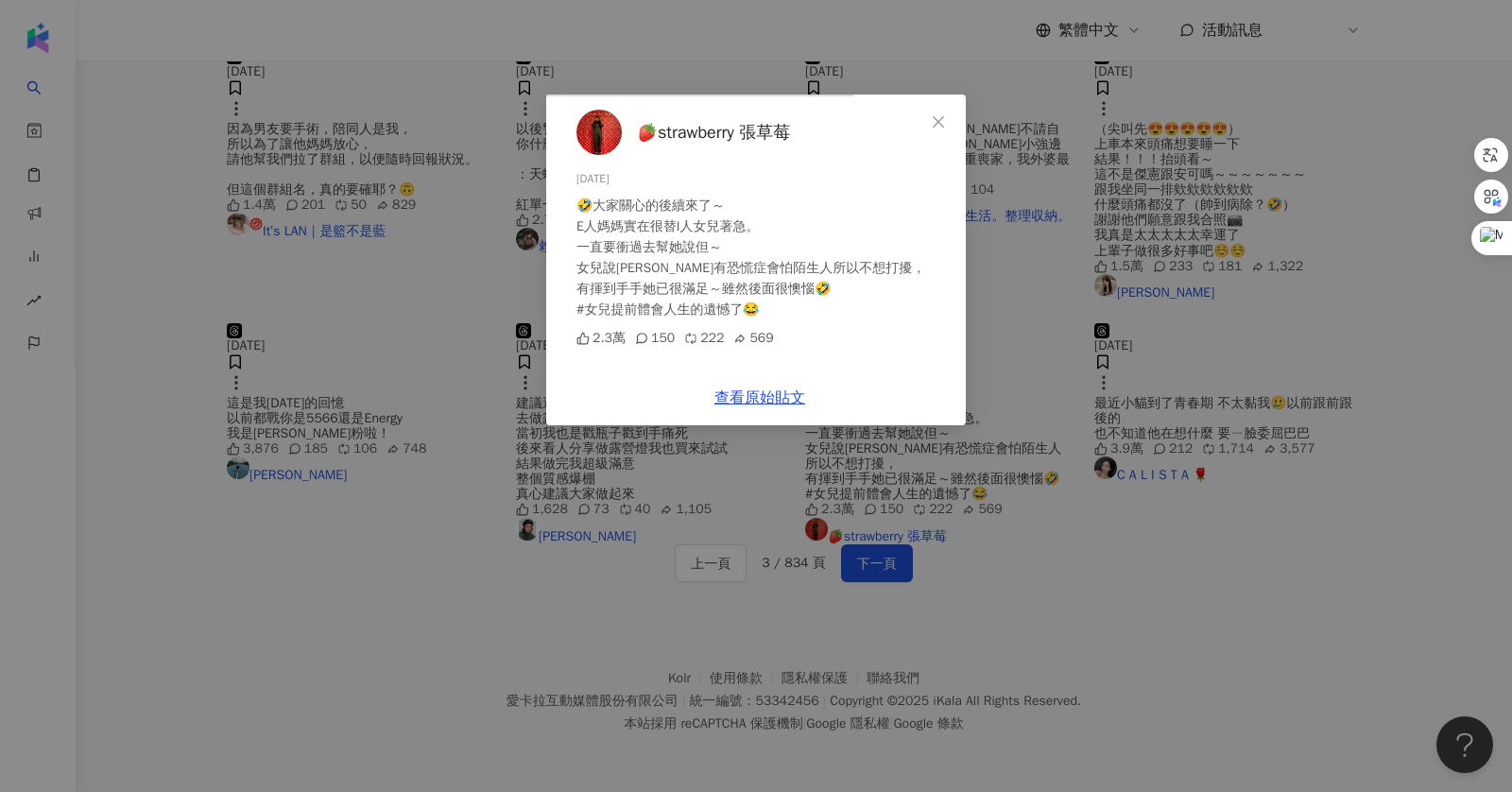 scroll, scrollTop: 630, scrollLeft: 0, axis: vertical 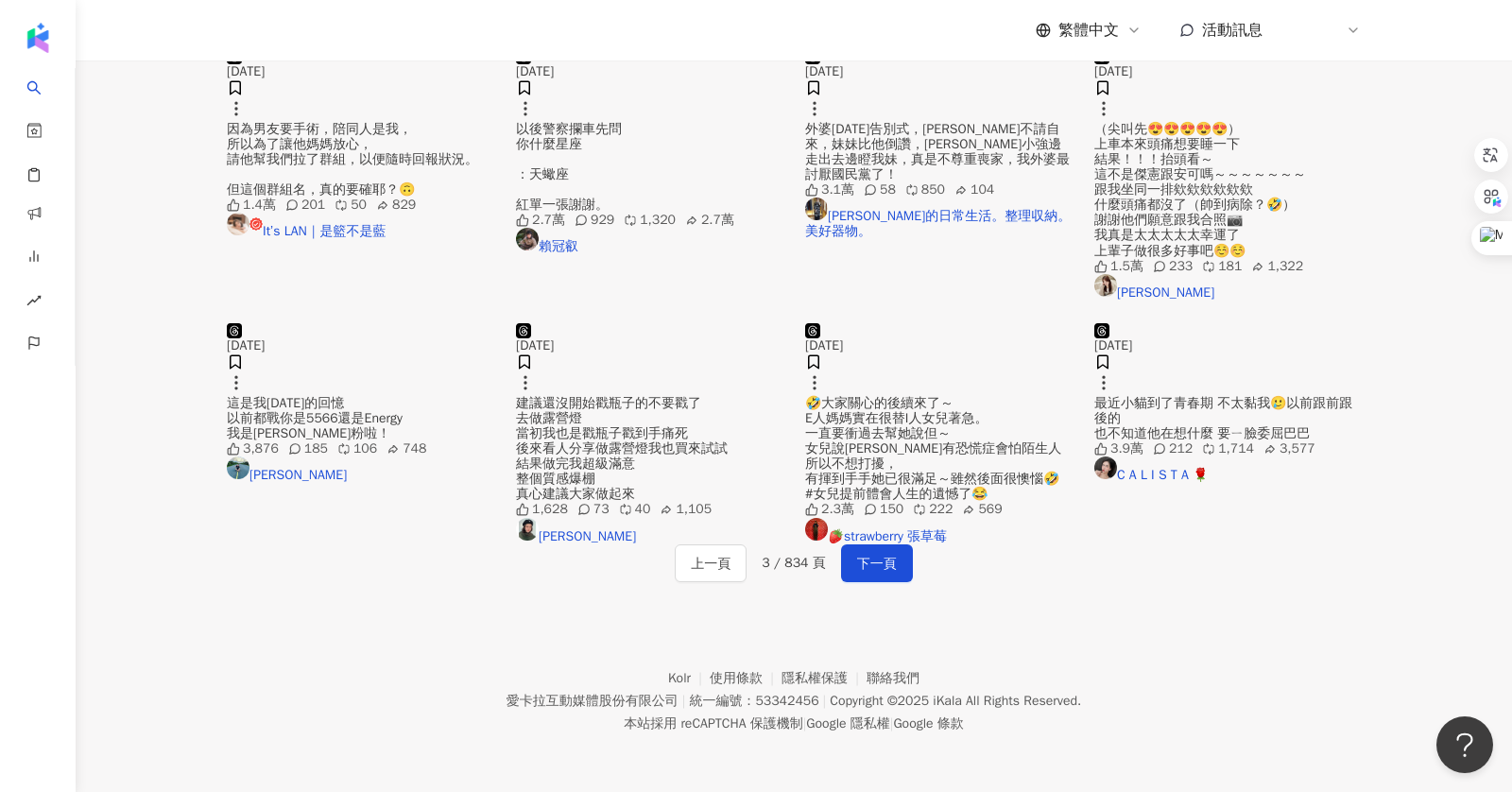 click at bounding box center (649, 323) 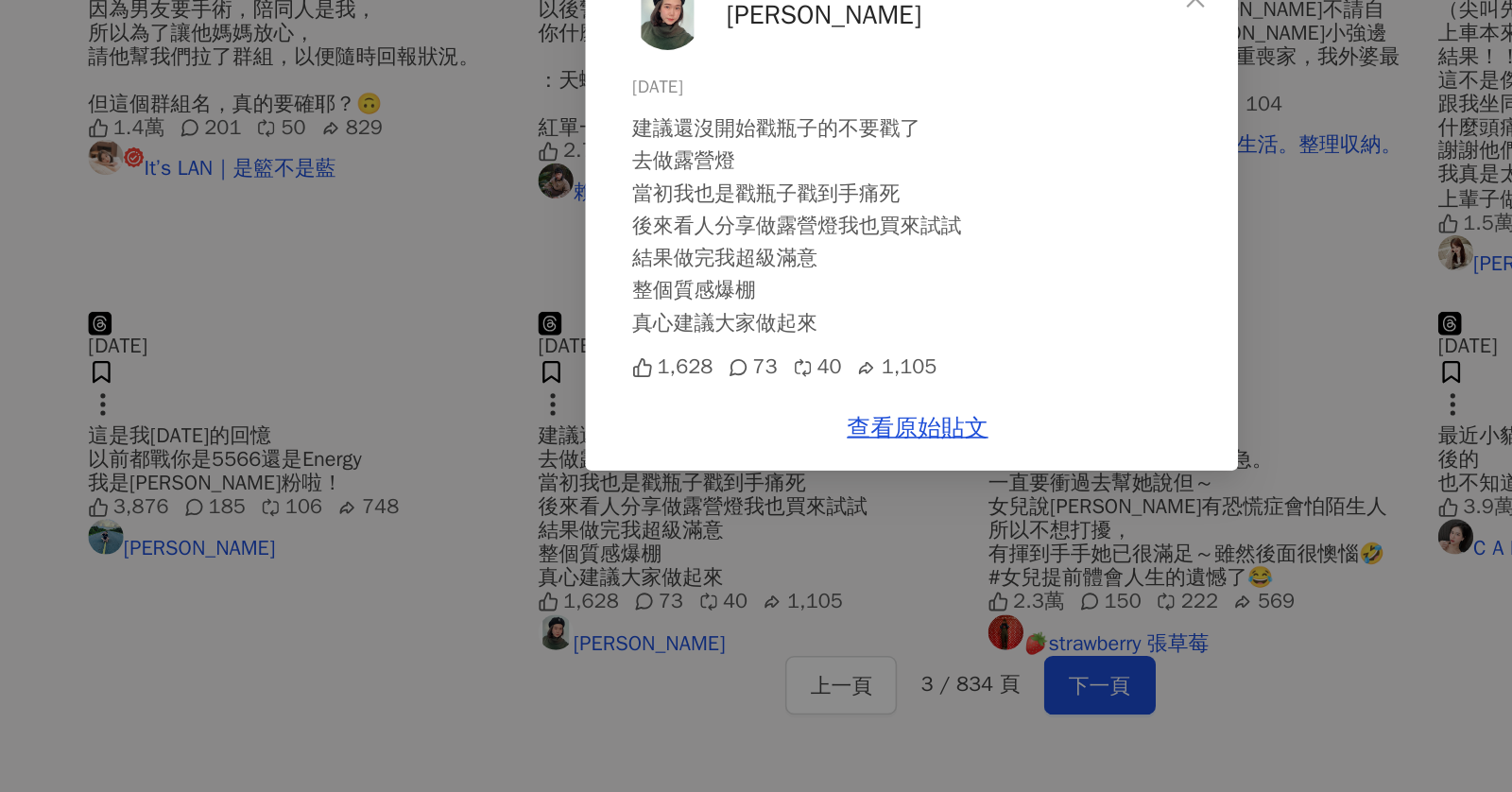 scroll, scrollTop: 852, scrollLeft: 0, axis: vertical 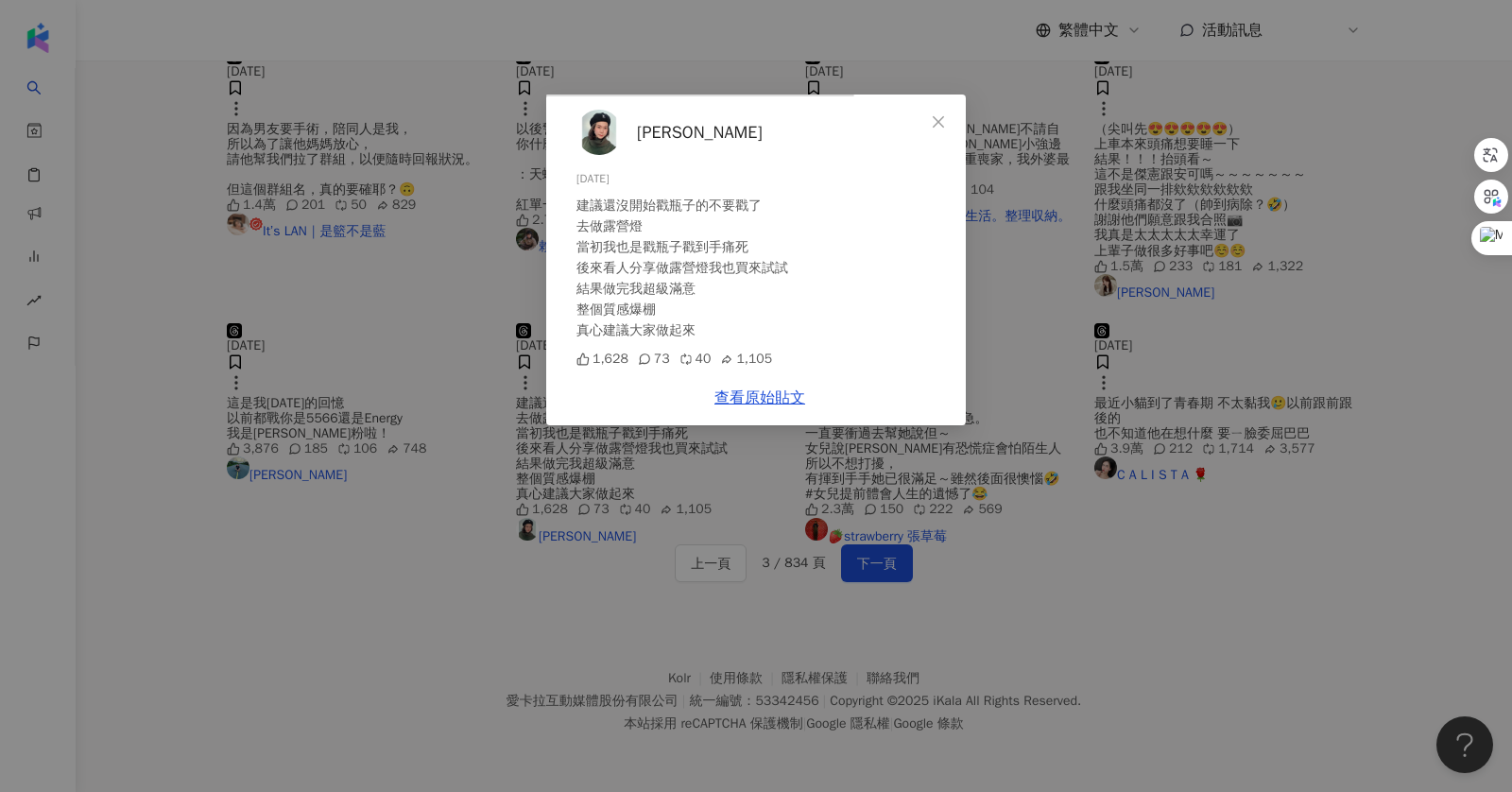 click on "彭曉玲 2025/7/26 建議還沒開始戳瓶子的不要戳了
去做露營燈
當初我也是戳瓶子戳到手痛死
後來看人分享做露營燈我也買來試試
結果做完我超級滿意
整個質感爆棚
真心建議大家做起來 1,628 73 40 1,105 查看原始貼文" at bounding box center (756, 396) 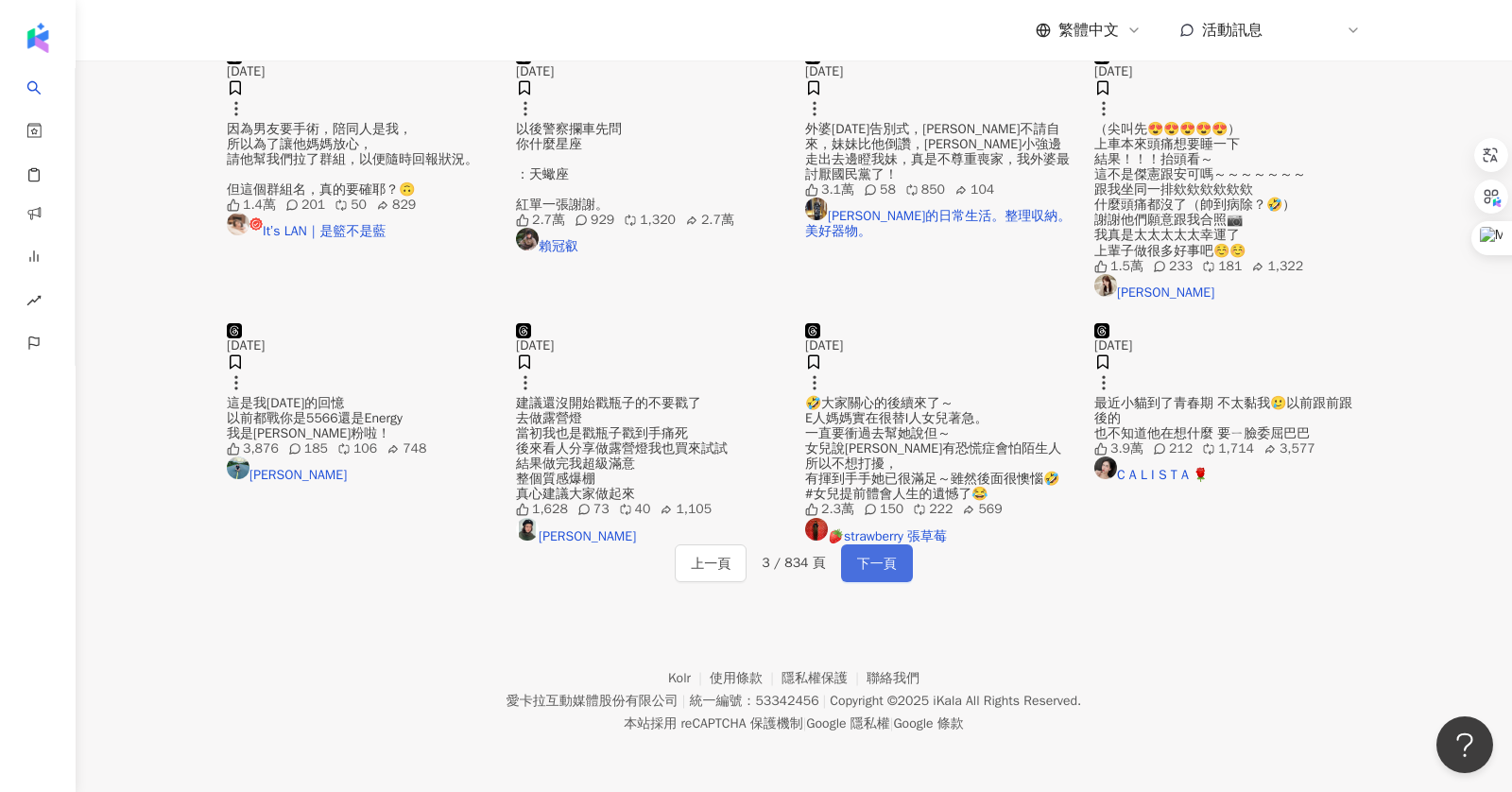 click on "下一頁" at bounding box center [877, 564] 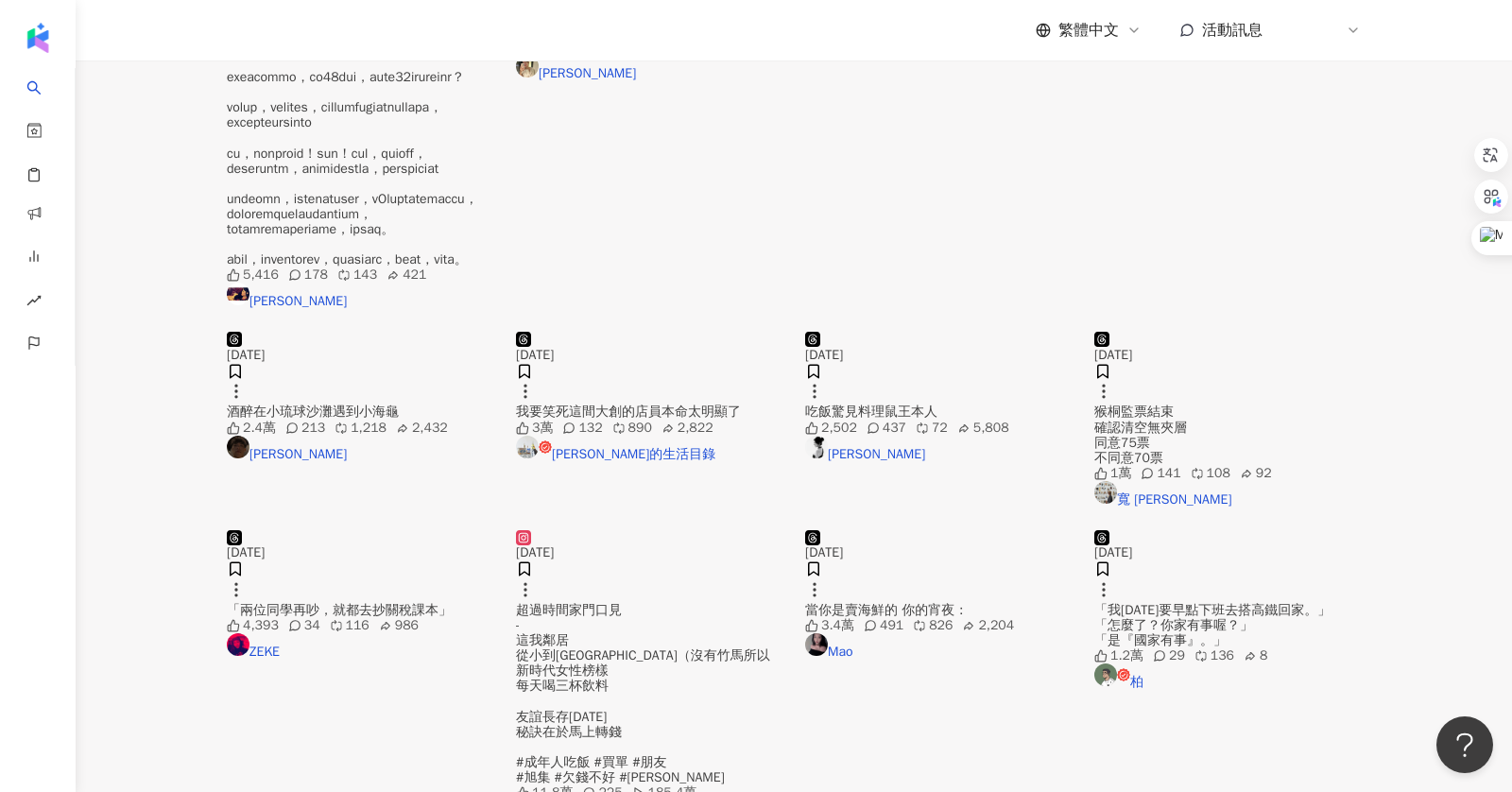 scroll, scrollTop: 664, scrollLeft: 0, axis: vertical 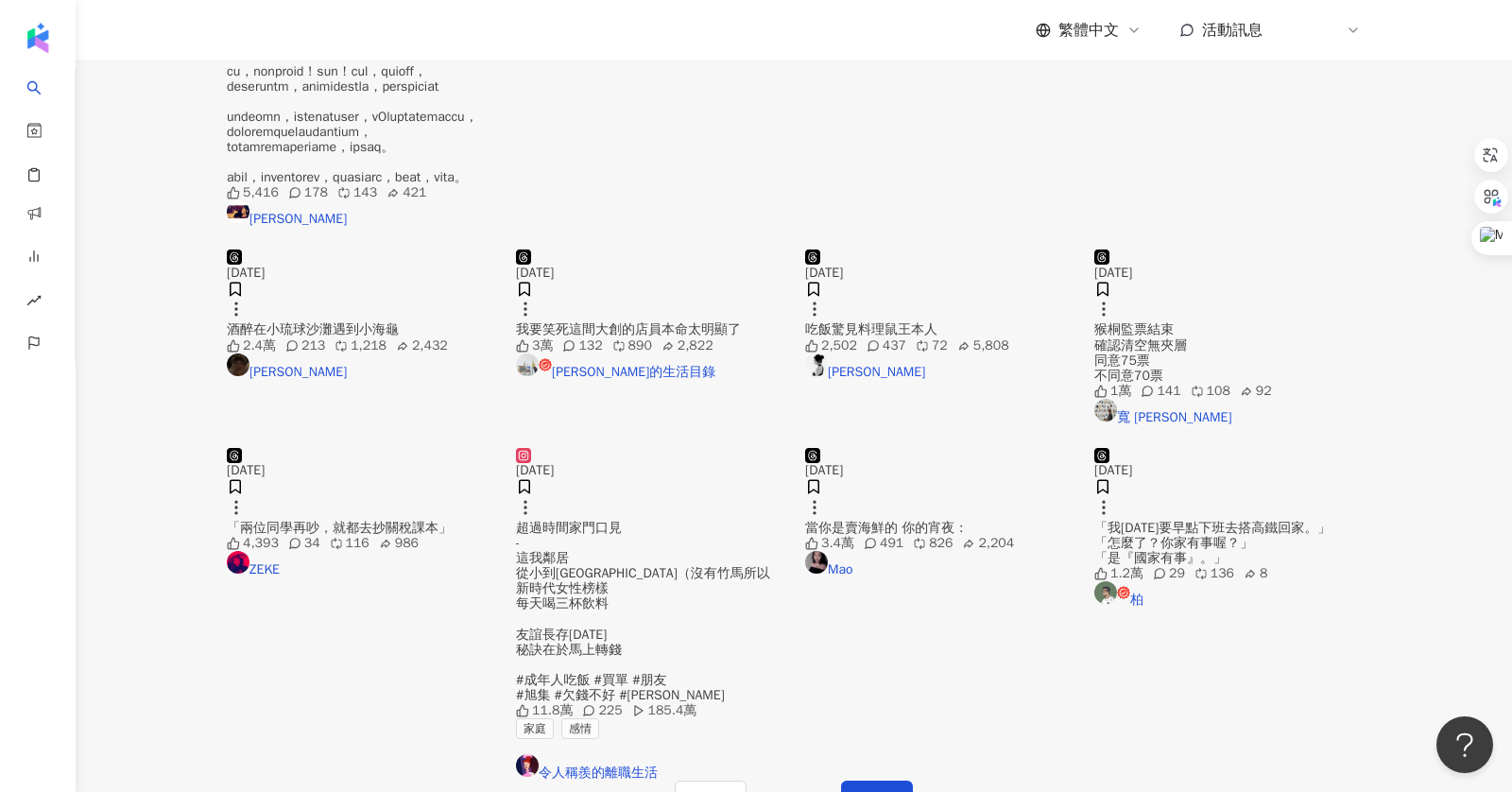 click at bounding box center [649, 448] 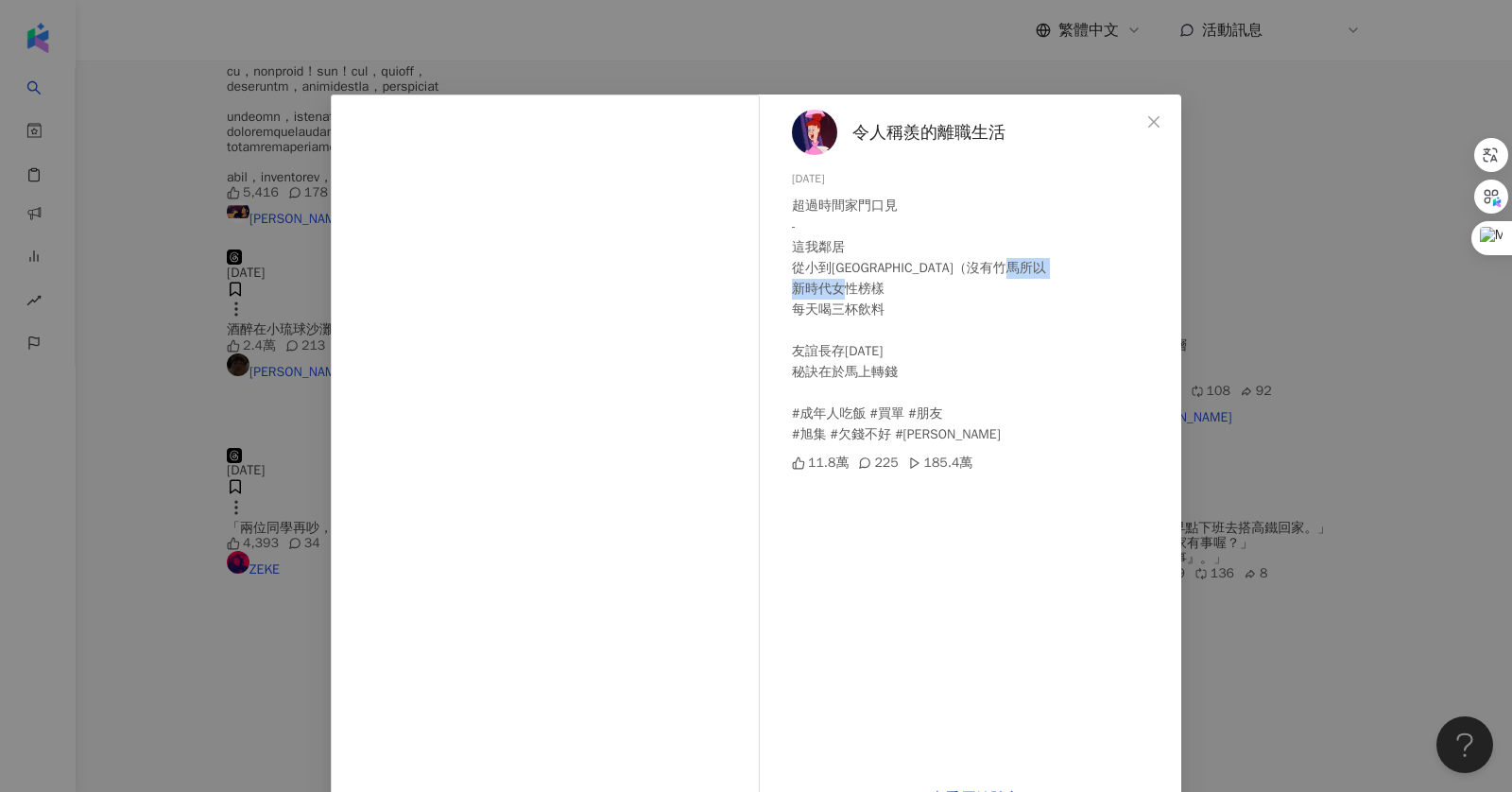 drag, startPoint x: 797, startPoint y: 308, endPoint x: 1004, endPoint y: 325, distance: 207.69689 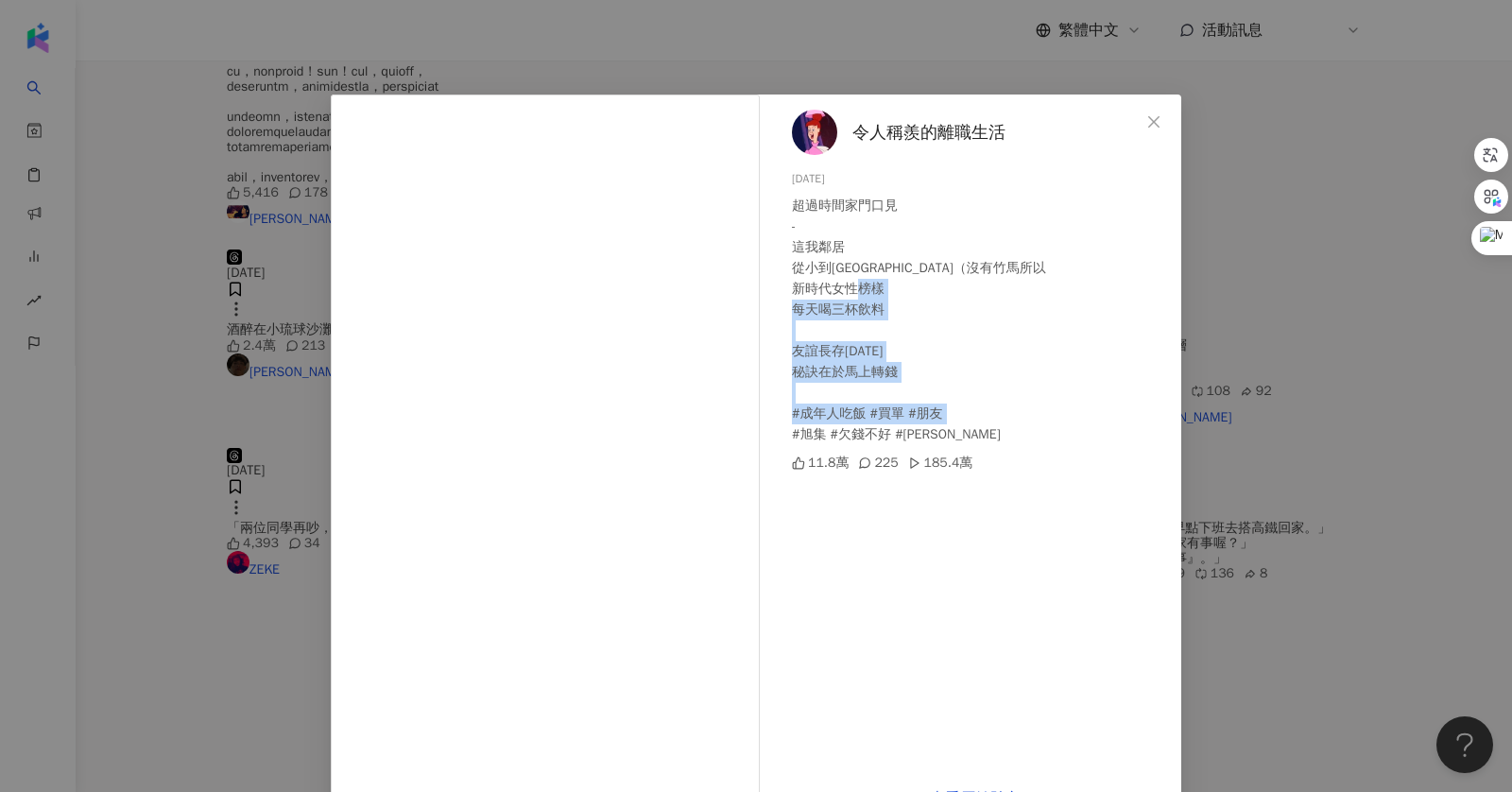 drag, startPoint x: 784, startPoint y: 349, endPoint x: 984, endPoint y: 428, distance: 215.0372 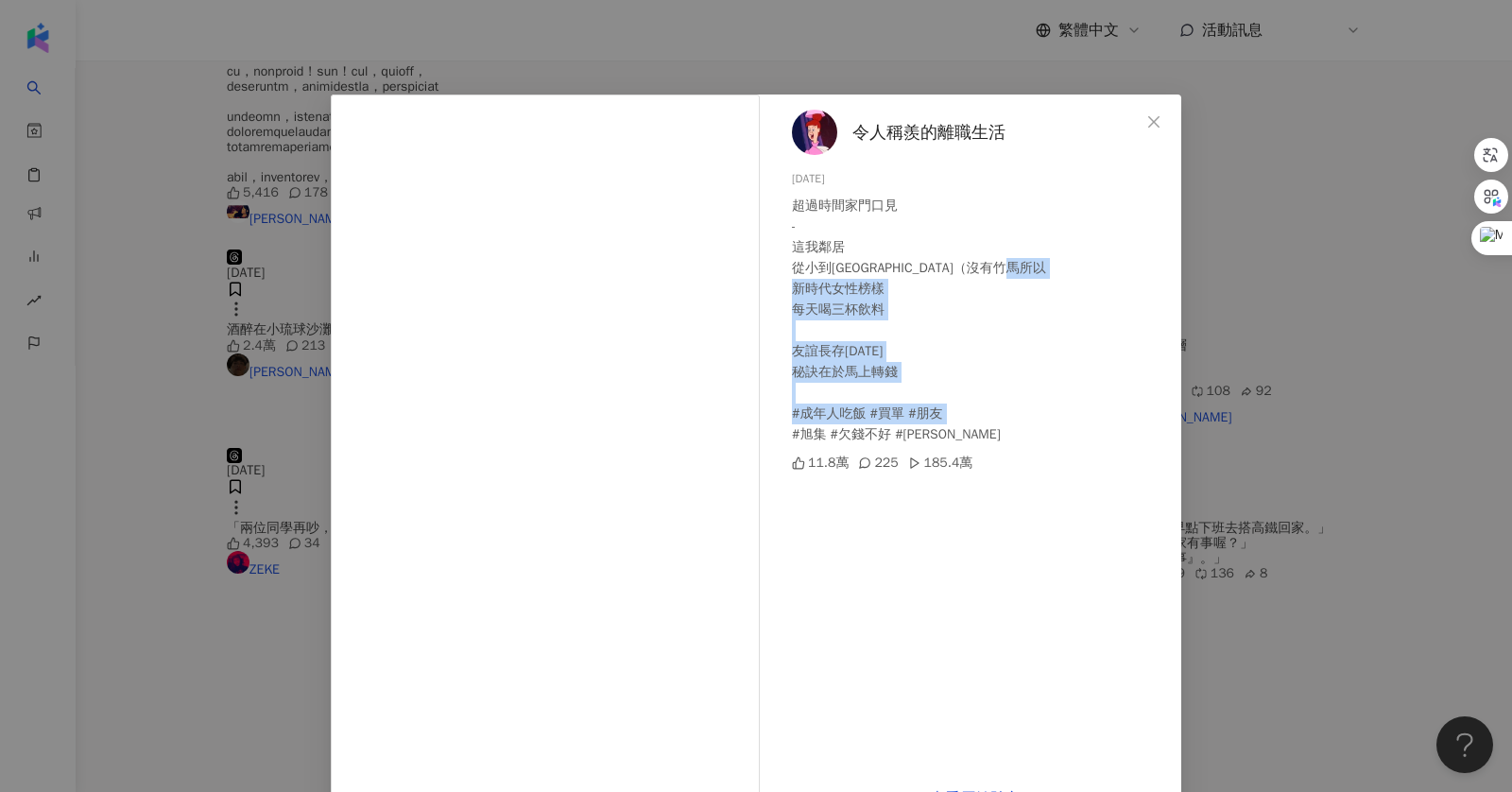 drag, startPoint x: 979, startPoint y: 429, endPoint x: 792, endPoint y: 303, distance: 225.48836 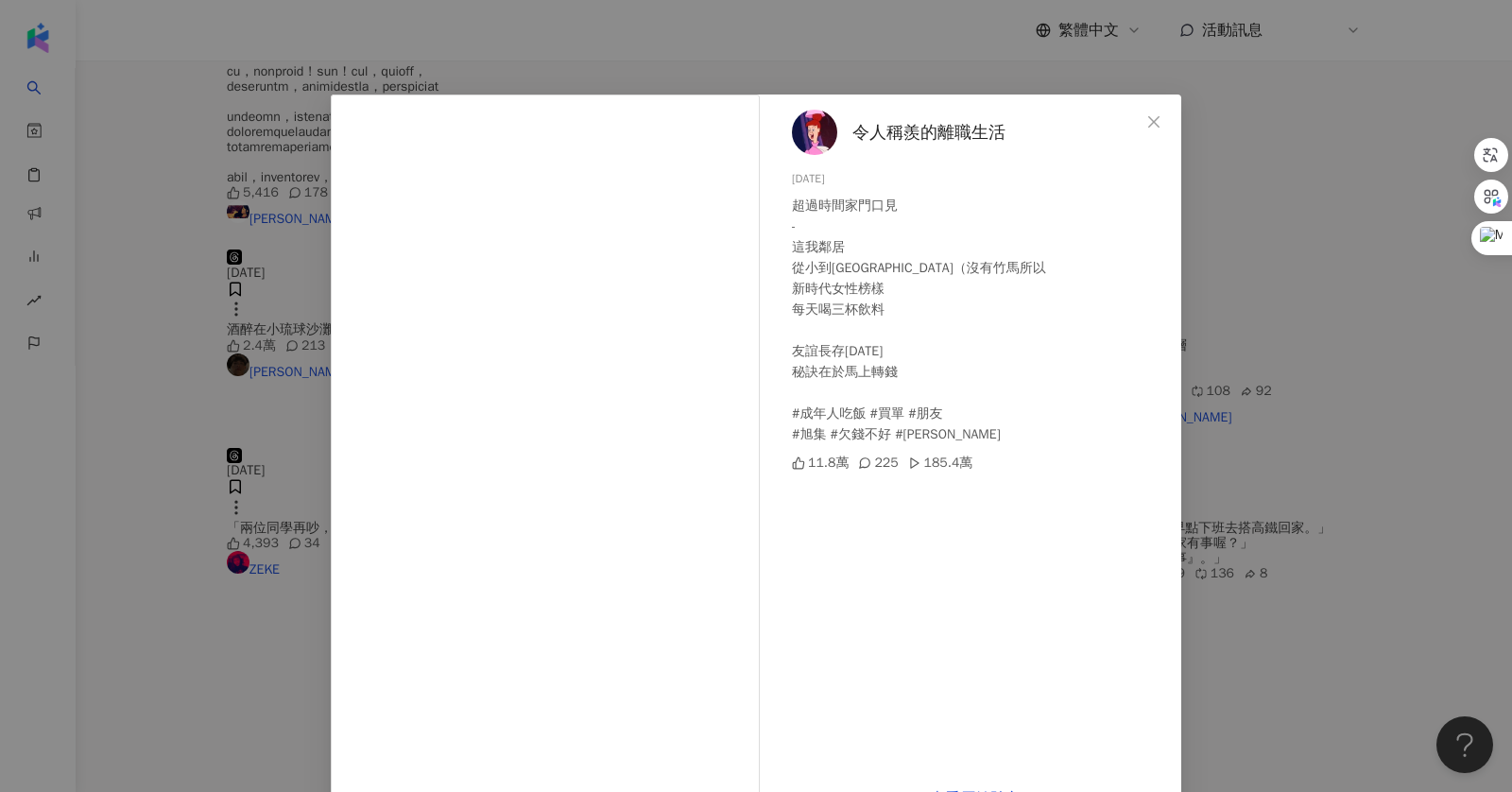 scroll, scrollTop: 57, scrollLeft: 0, axis: vertical 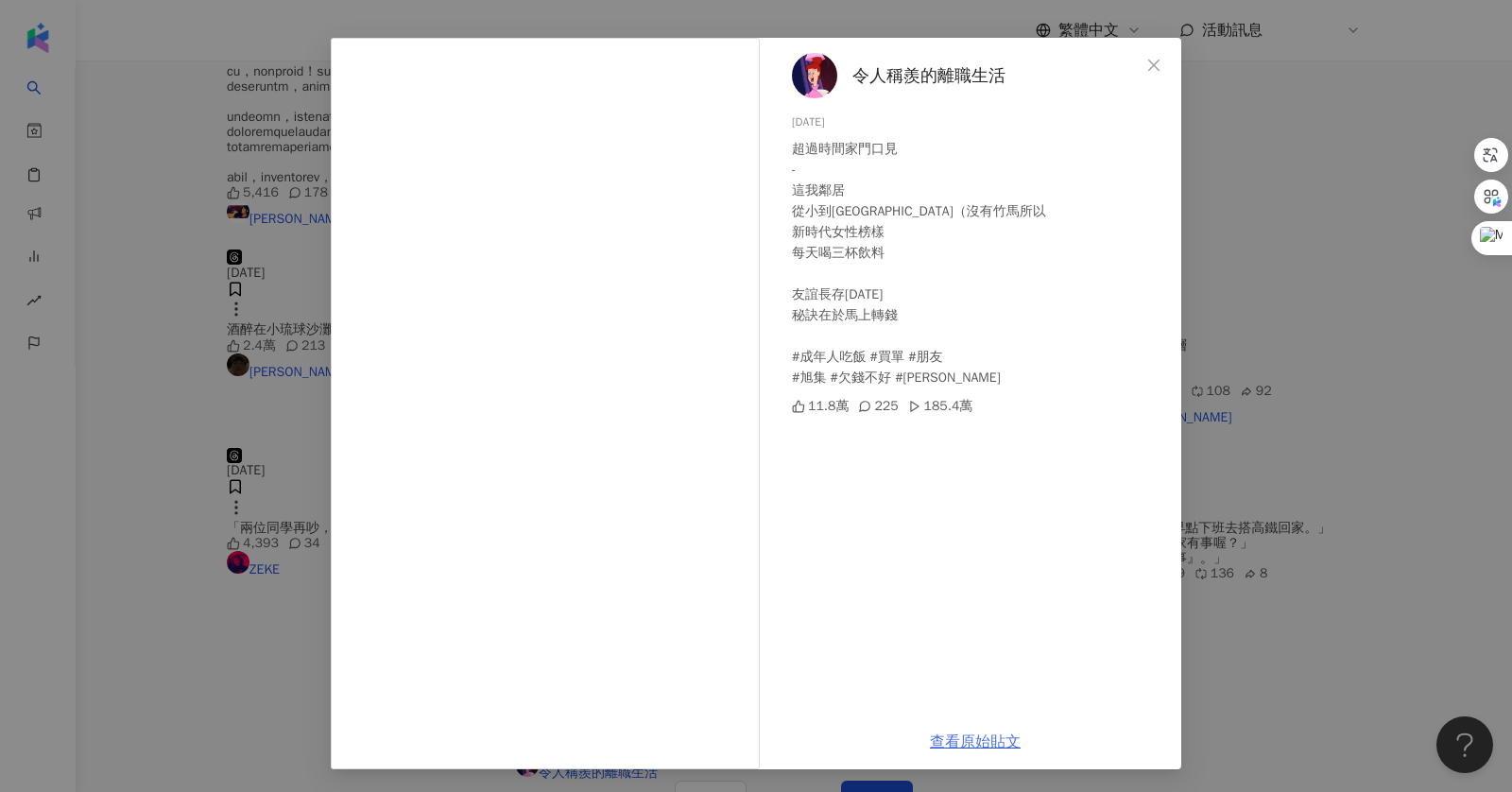 click on "查看原始貼文" at bounding box center (975, 742) 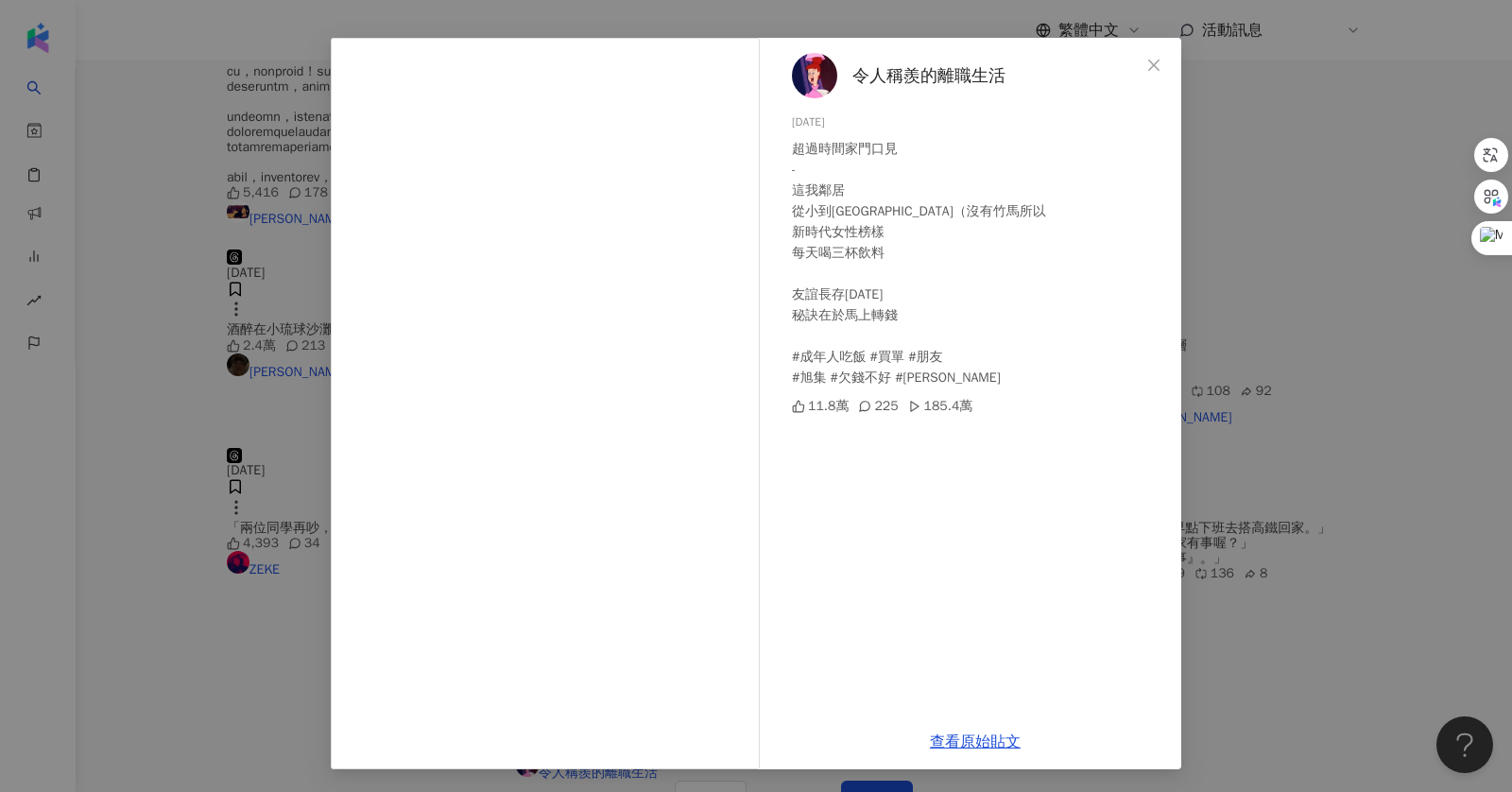 click on "令人稱羨的離職生活 2025/7/20 超過時間家門口見
-
這我鄰居
從小到大青梅青梅（沒有竹馬所以
新時代女性榜樣
每天喝三杯飲料
友誼長存25年
秘訣在於馬上轉錢
#成年人吃飯 #買單 #朋友
#旭集 #欠錢不好 #青梅青梅 11.8萬 225 185.4萬 查看原始貼文" at bounding box center [756, 396] 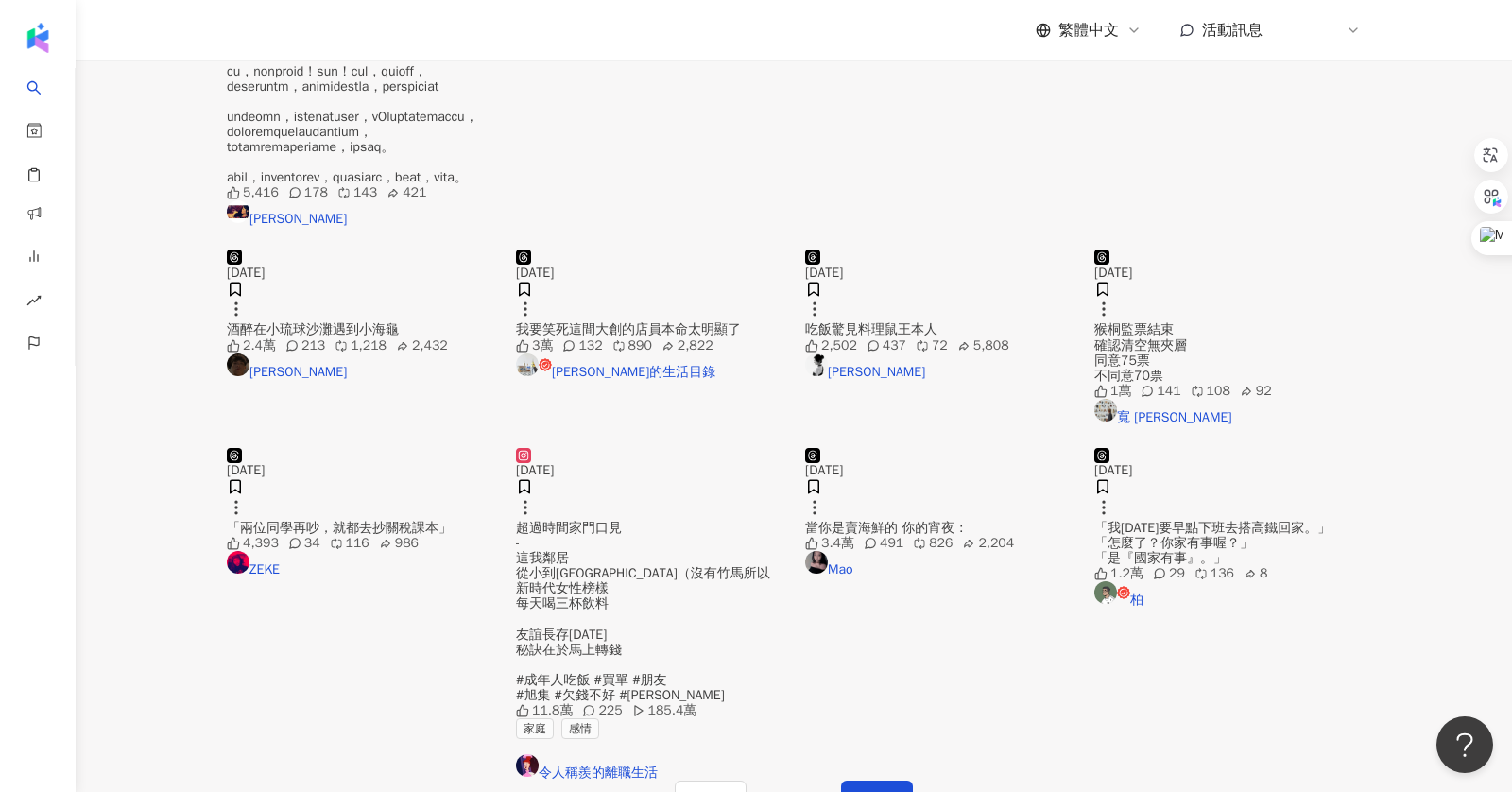 scroll, scrollTop: 782, scrollLeft: 0, axis: vertical 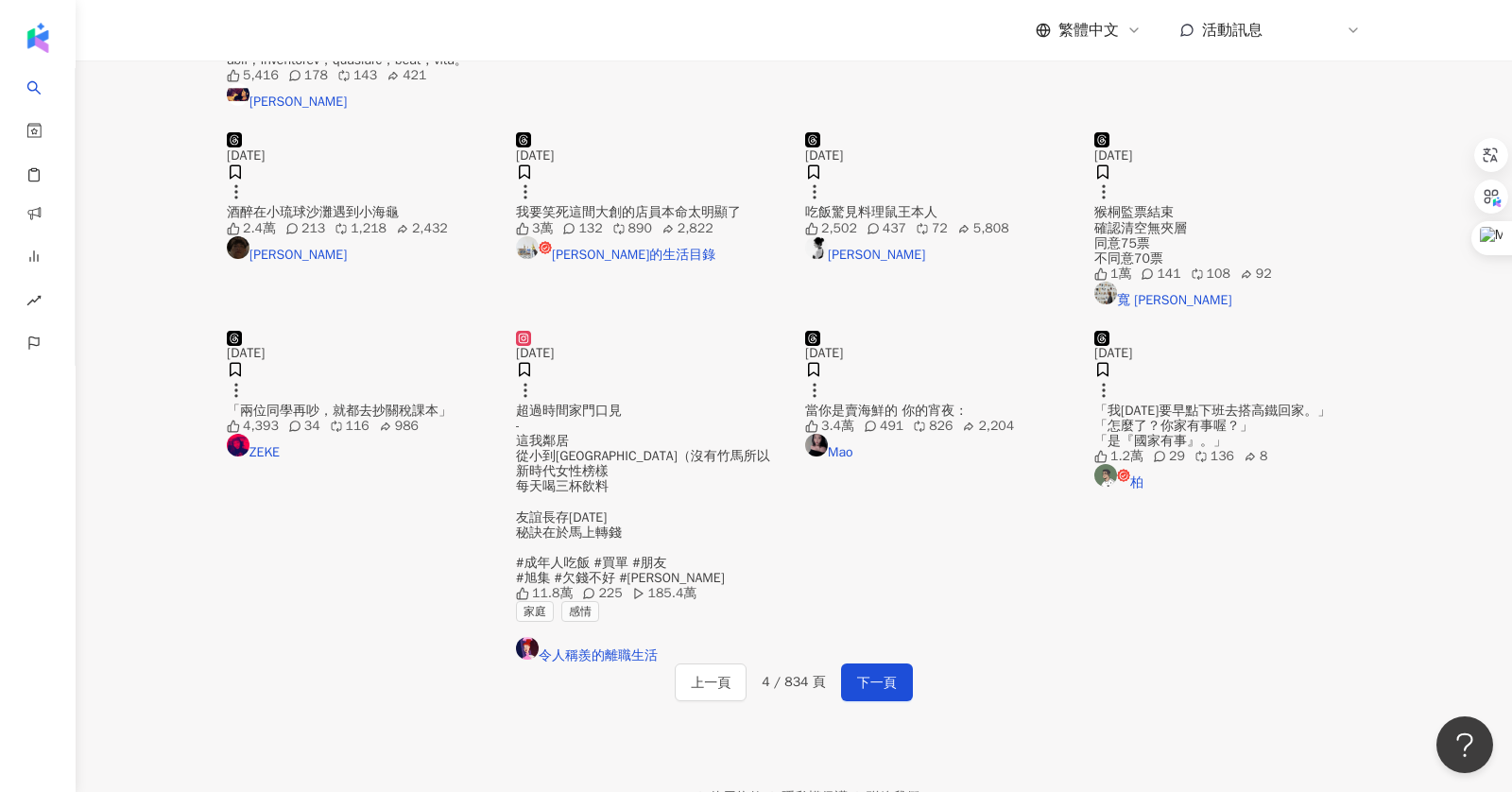 click at bounding box center (1228, 331) 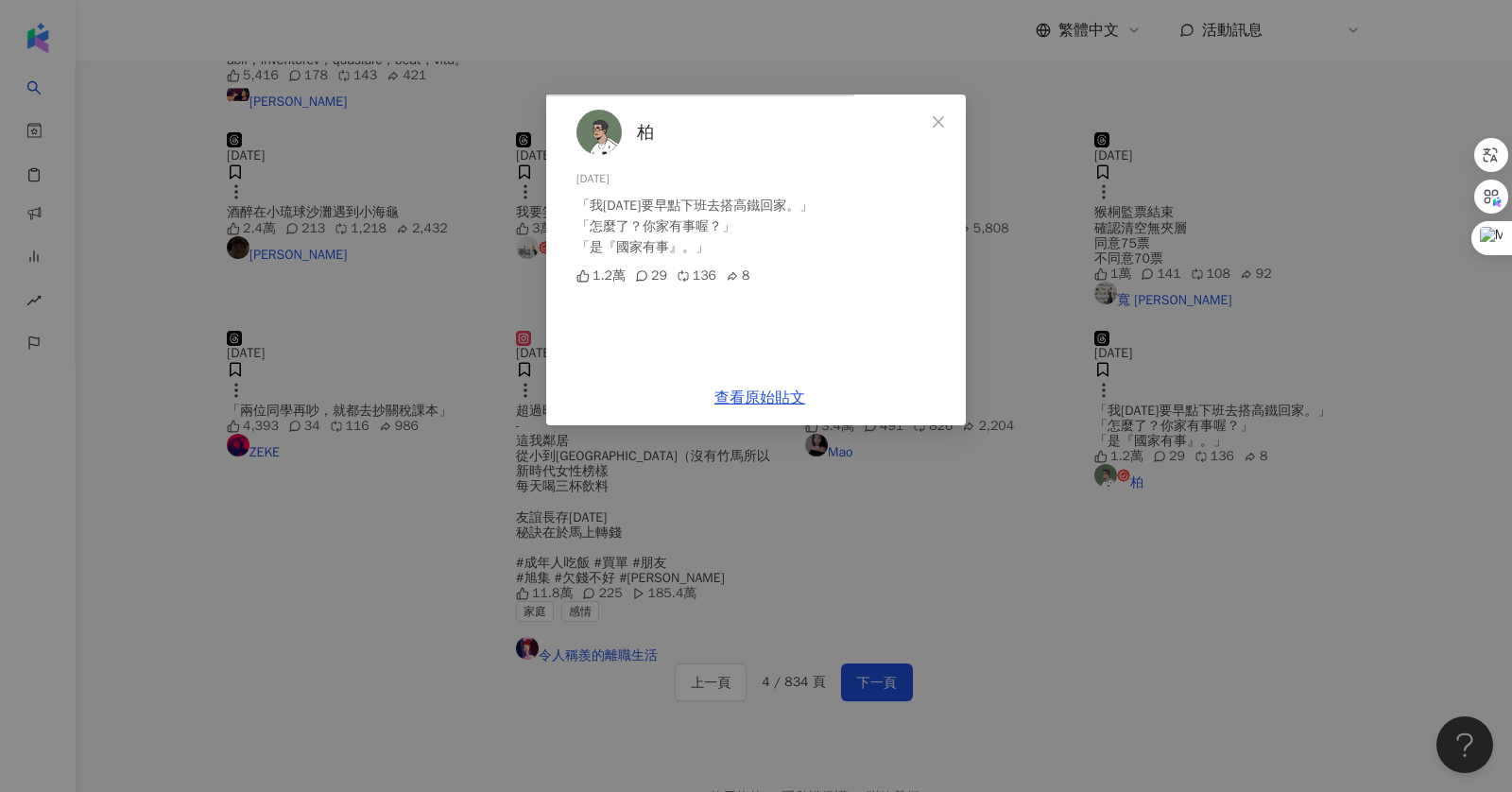 click on "柏 2025/7/24 「我明天要早點下班去搭高鐵回家。」
「怎麼了？你家有事喔？」
「是『國家有事』。」 1.2萬 29 136 8 查看原始貼文" at bounding box center [756, 396] 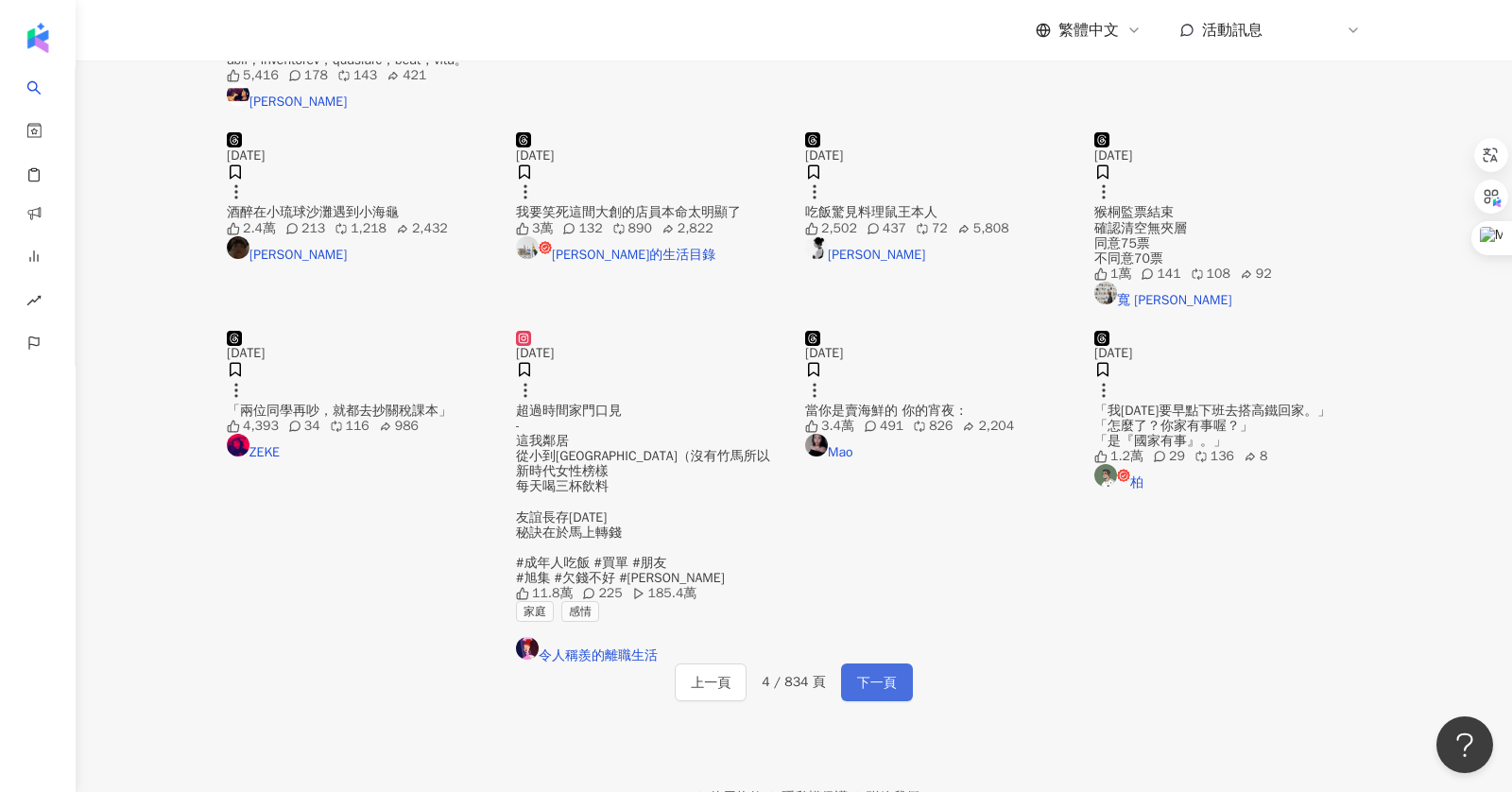 click on "下一頁" at bounding box center (877, 683) 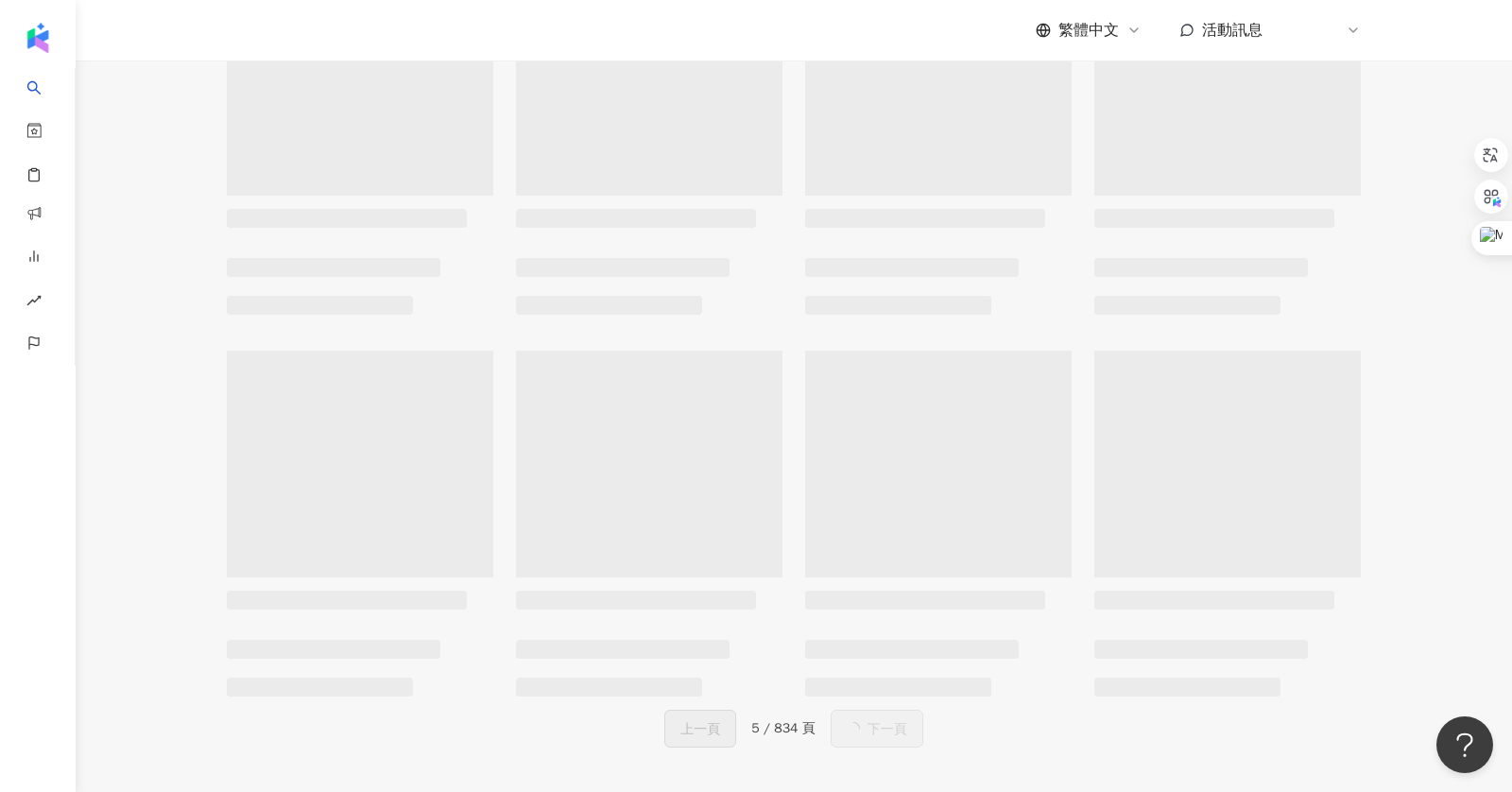 scroll, scrollTop: 0, scrollLeft: 0, axis: both 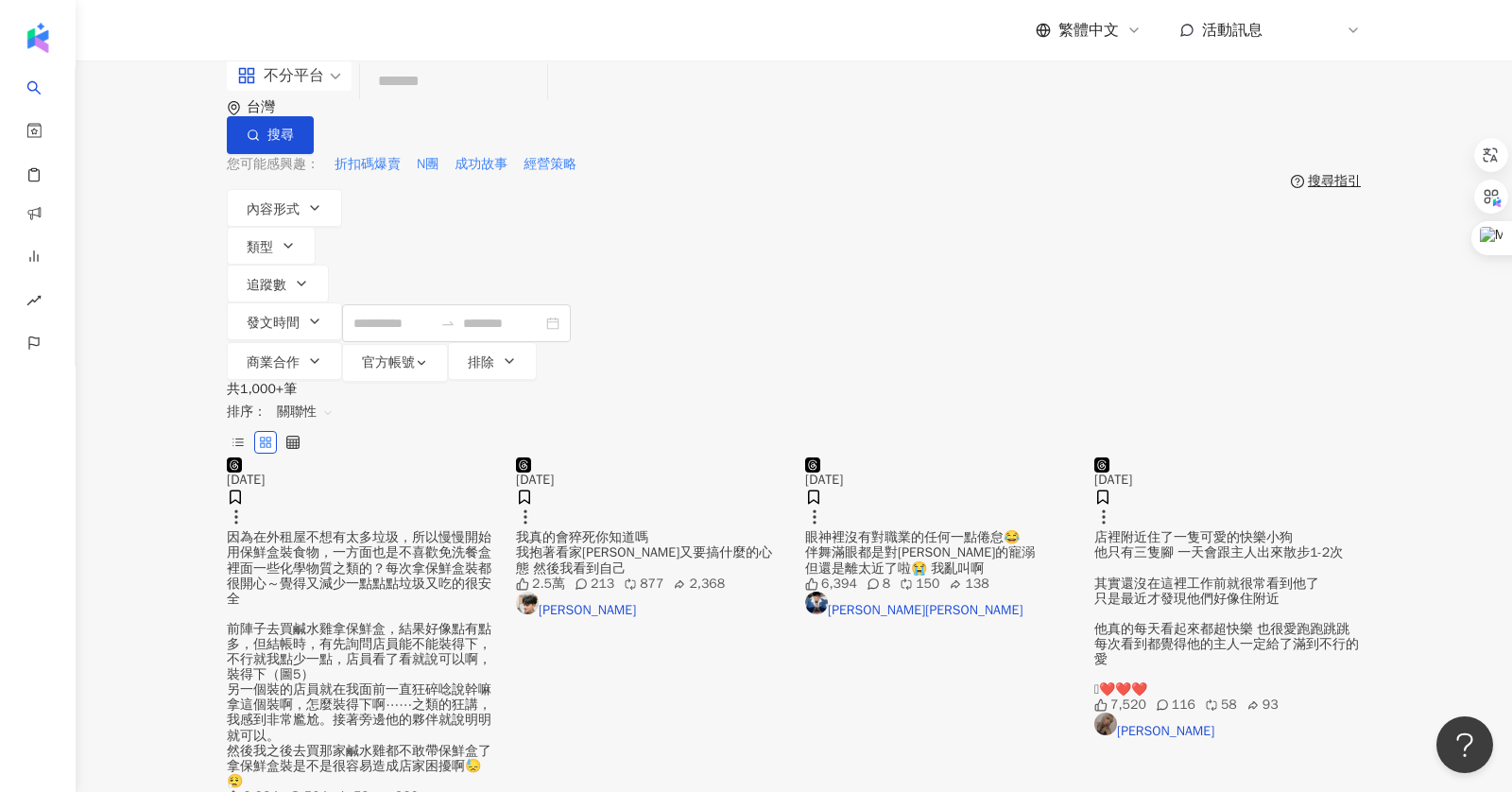 click at bounding box center [360, 457] 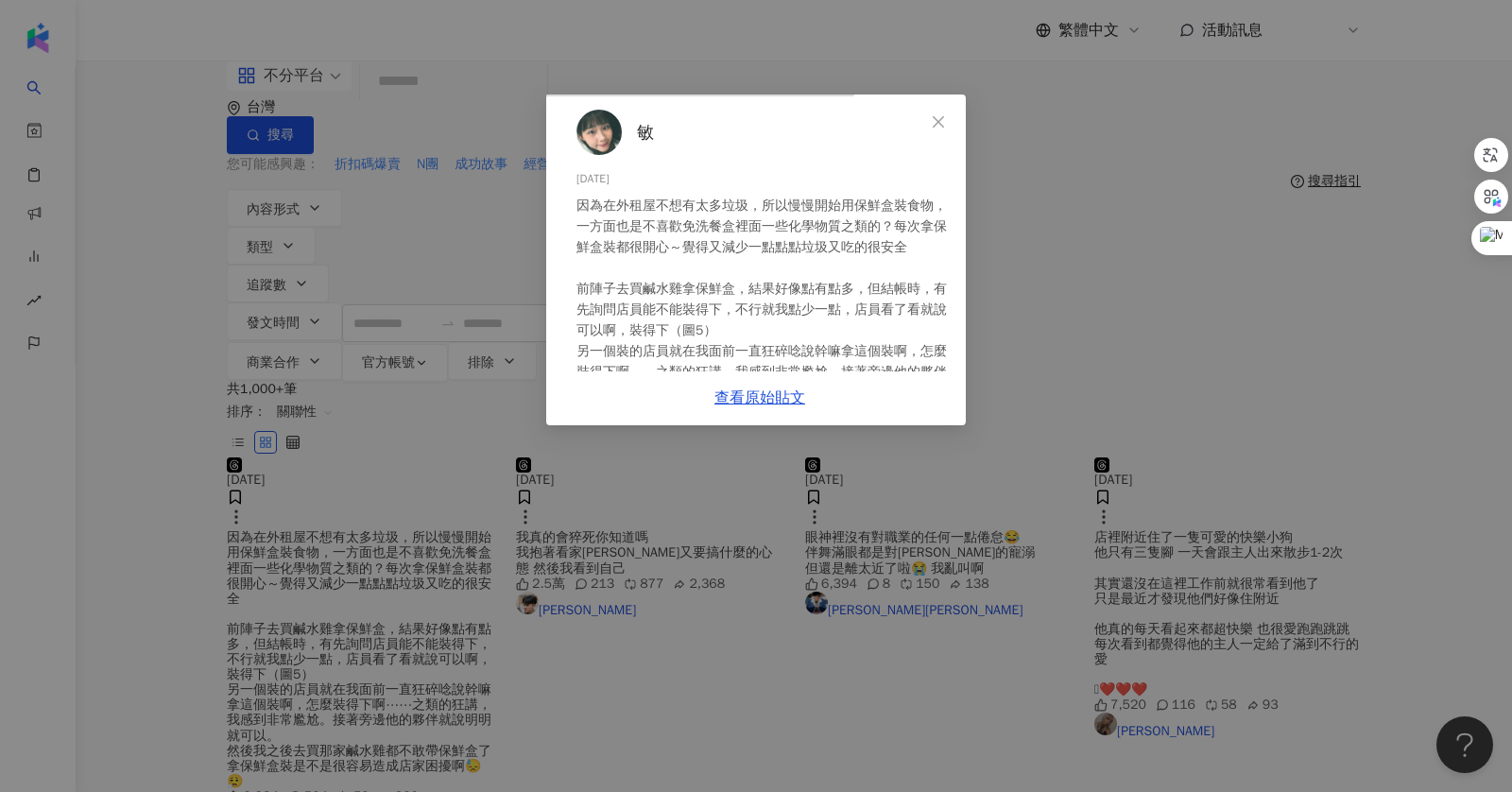 scroll, scrollTop: 79, scrollLeft: 0, axis: vertical 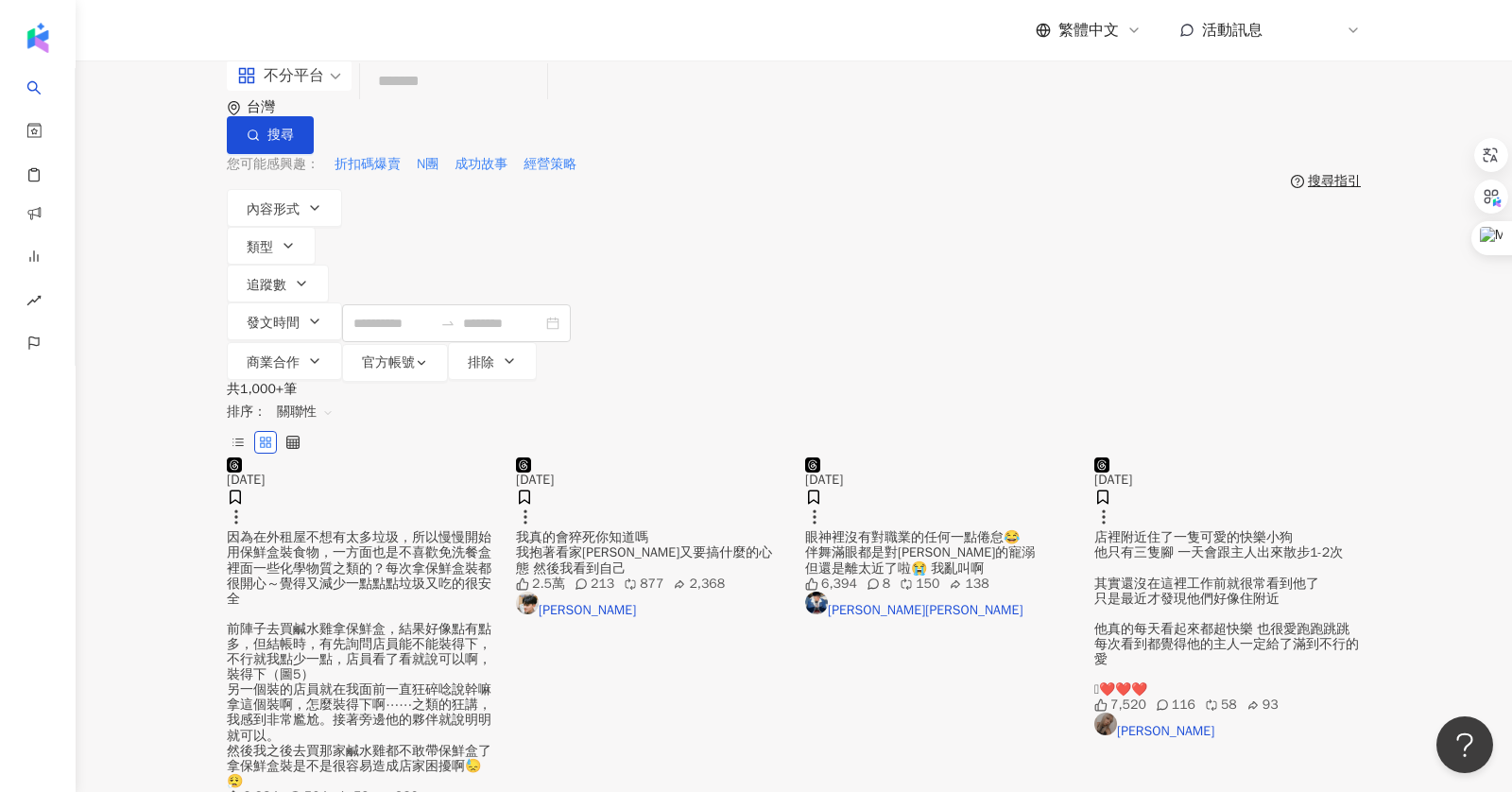 click at bounding box center [649, 457] 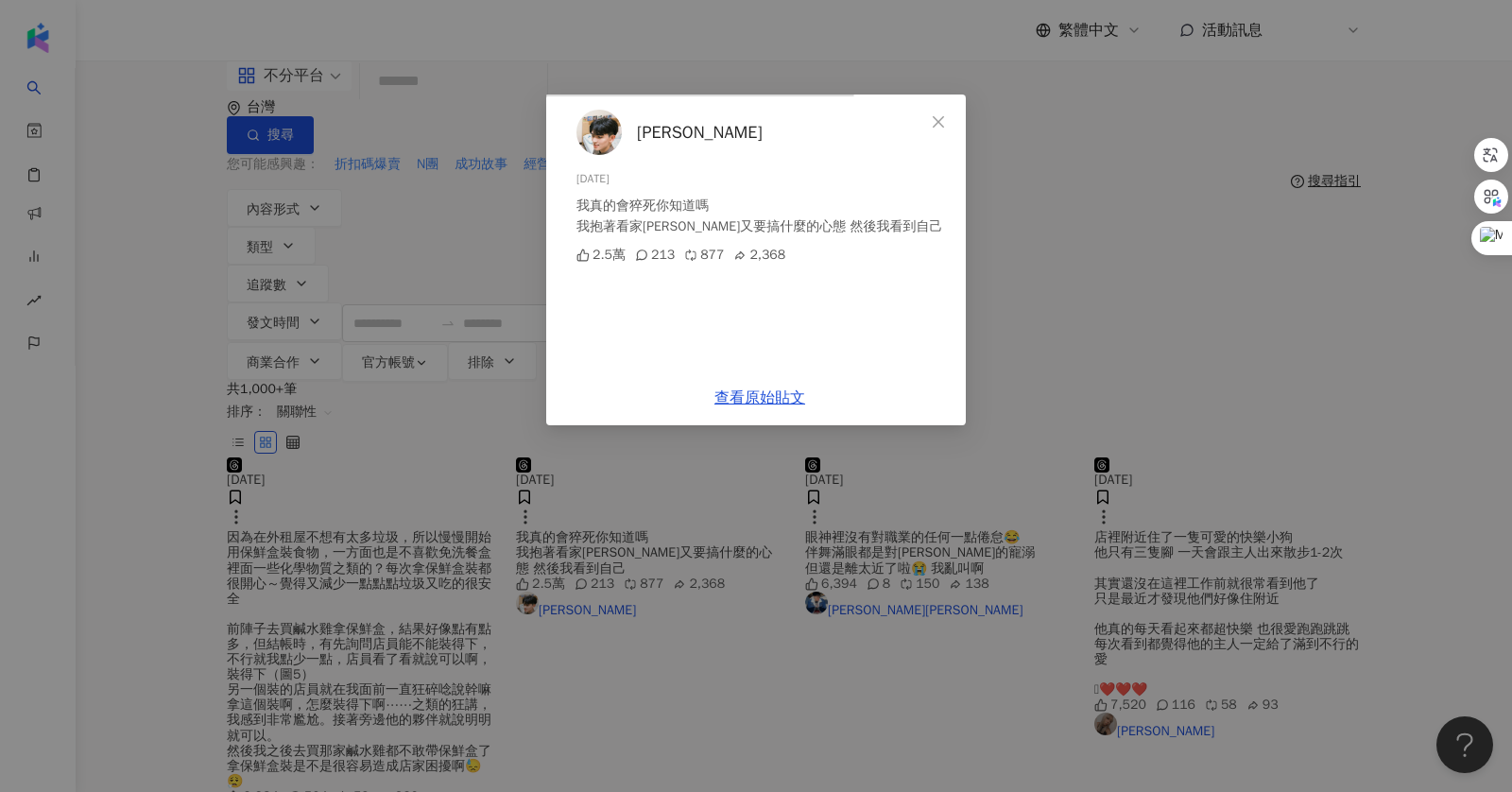 click on "查看原始貼文" at bounding box center (760, 398) 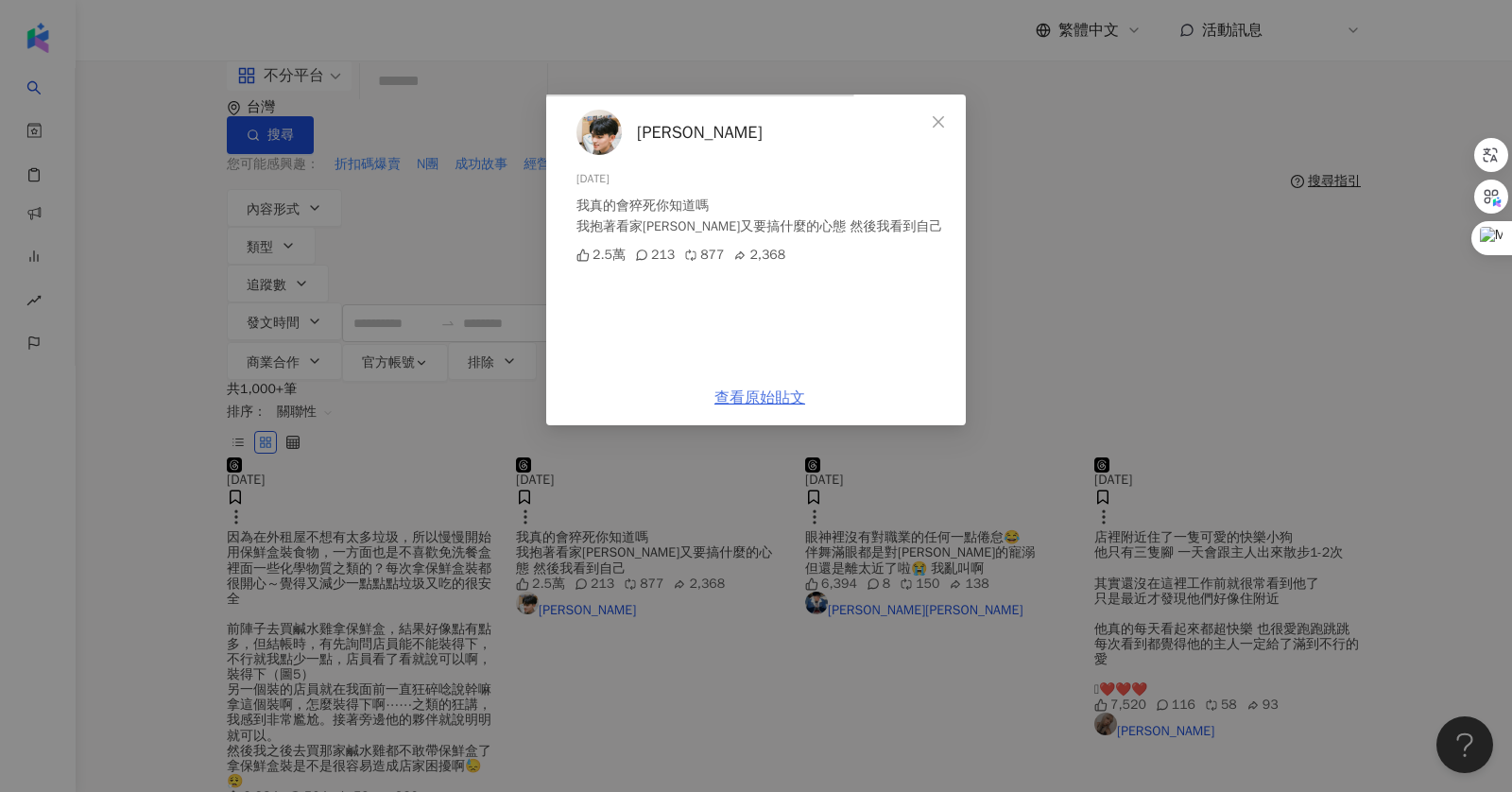 click on "查看原始貼文" at bounding box center [760, 398] 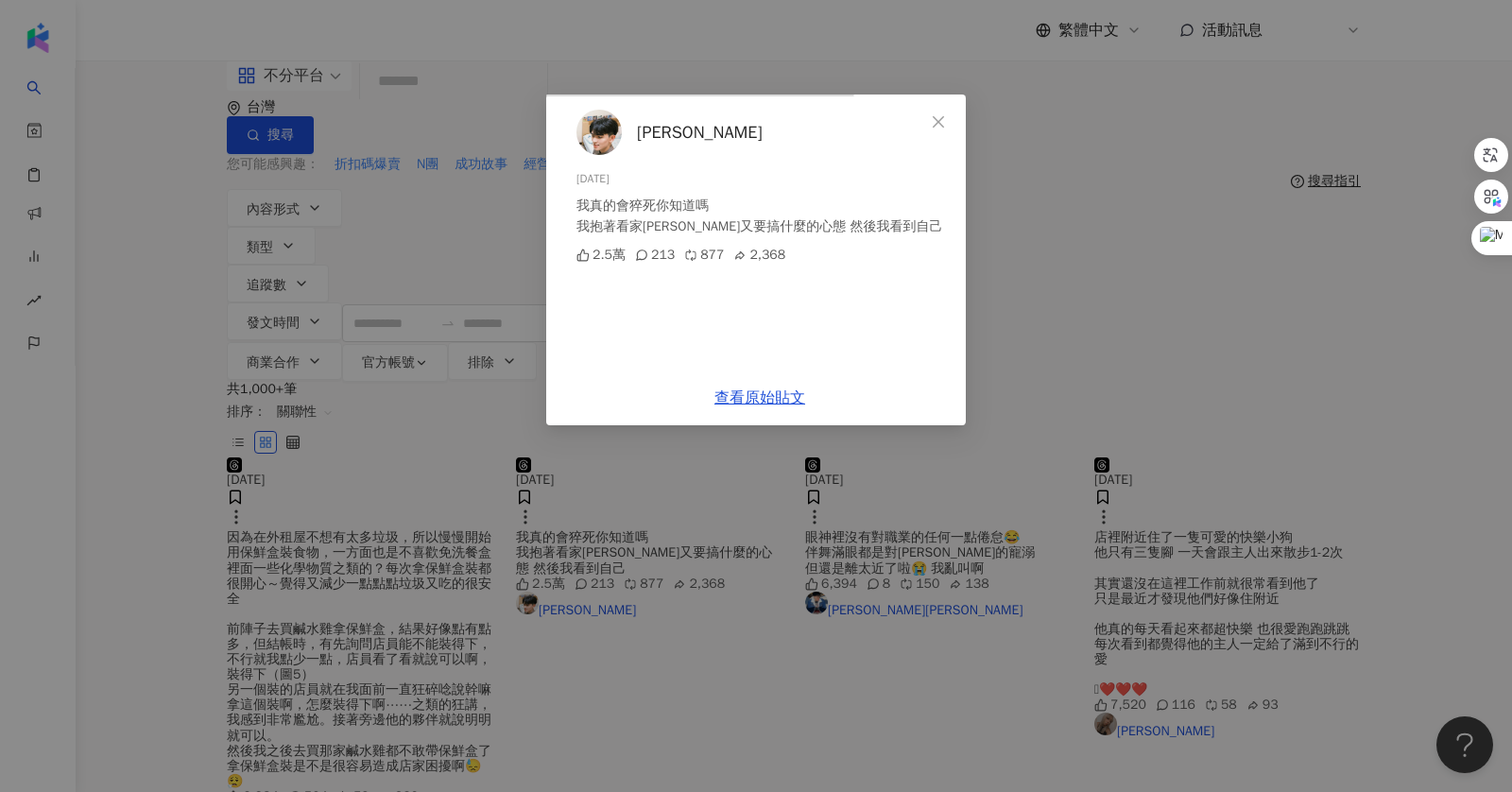 click on "游璨瑜 2025/7/21 我真的會猝死你知道嗎
我抱著看家寧又要搞什麼的心態 然後我看到自己 2.5萬 213 877 2,368 查看原始貼文" at bounding box center (756, 396) 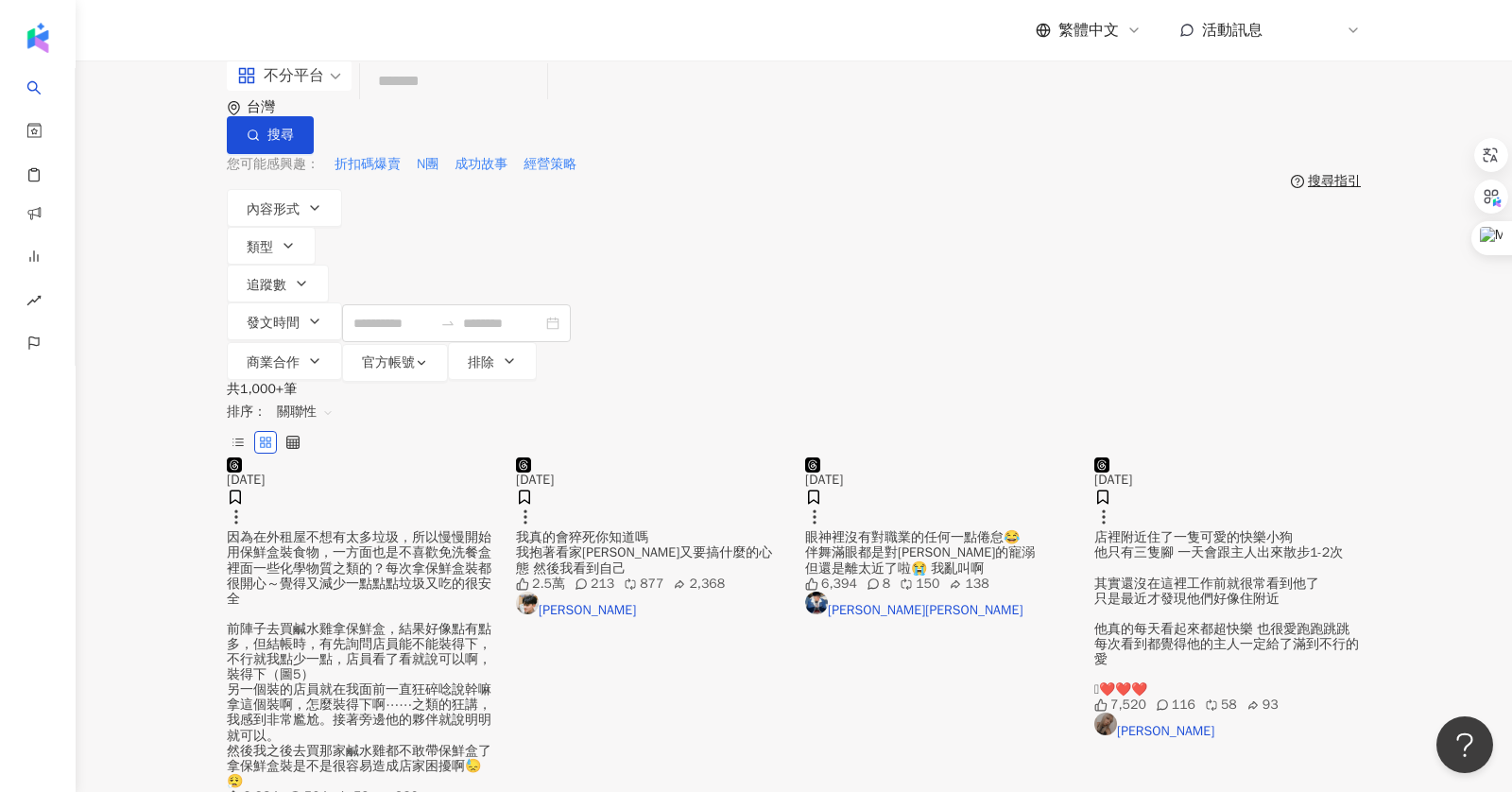 scroll, scrollTop: 61, scrollLeft: 0, axis: vertical 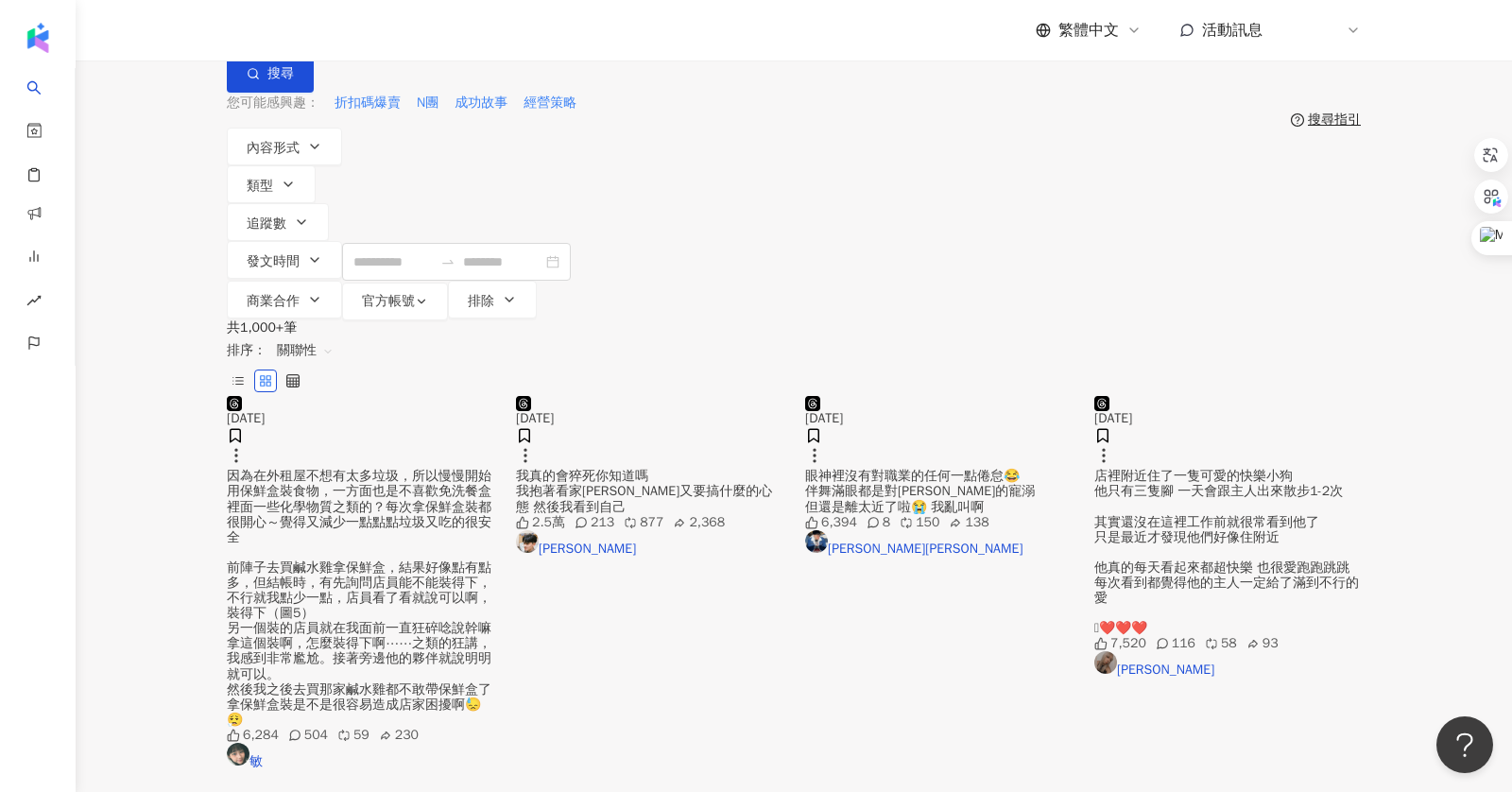 click at bounding box center (938, 396) 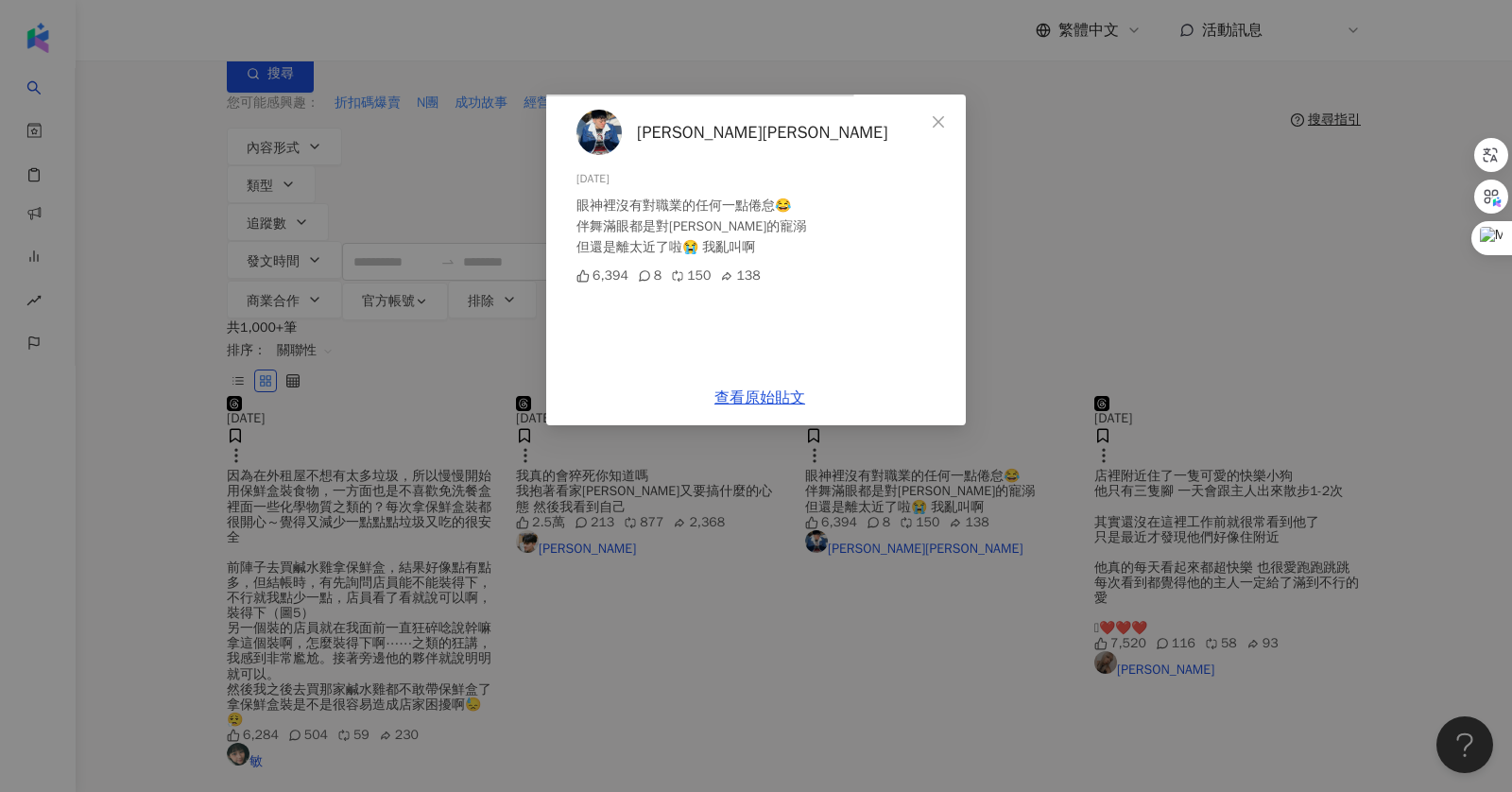 click on "張勛翔Scott 2025/7/25 眼神裡沒有對職業的任何一點倦怠😂
伴舞滿眼都是對秀秀的寵溺
但還是離太近了啦😭 我亂叫啊 6,394 8 150 138 查看原始貼文" at bounding box center [756, 396] 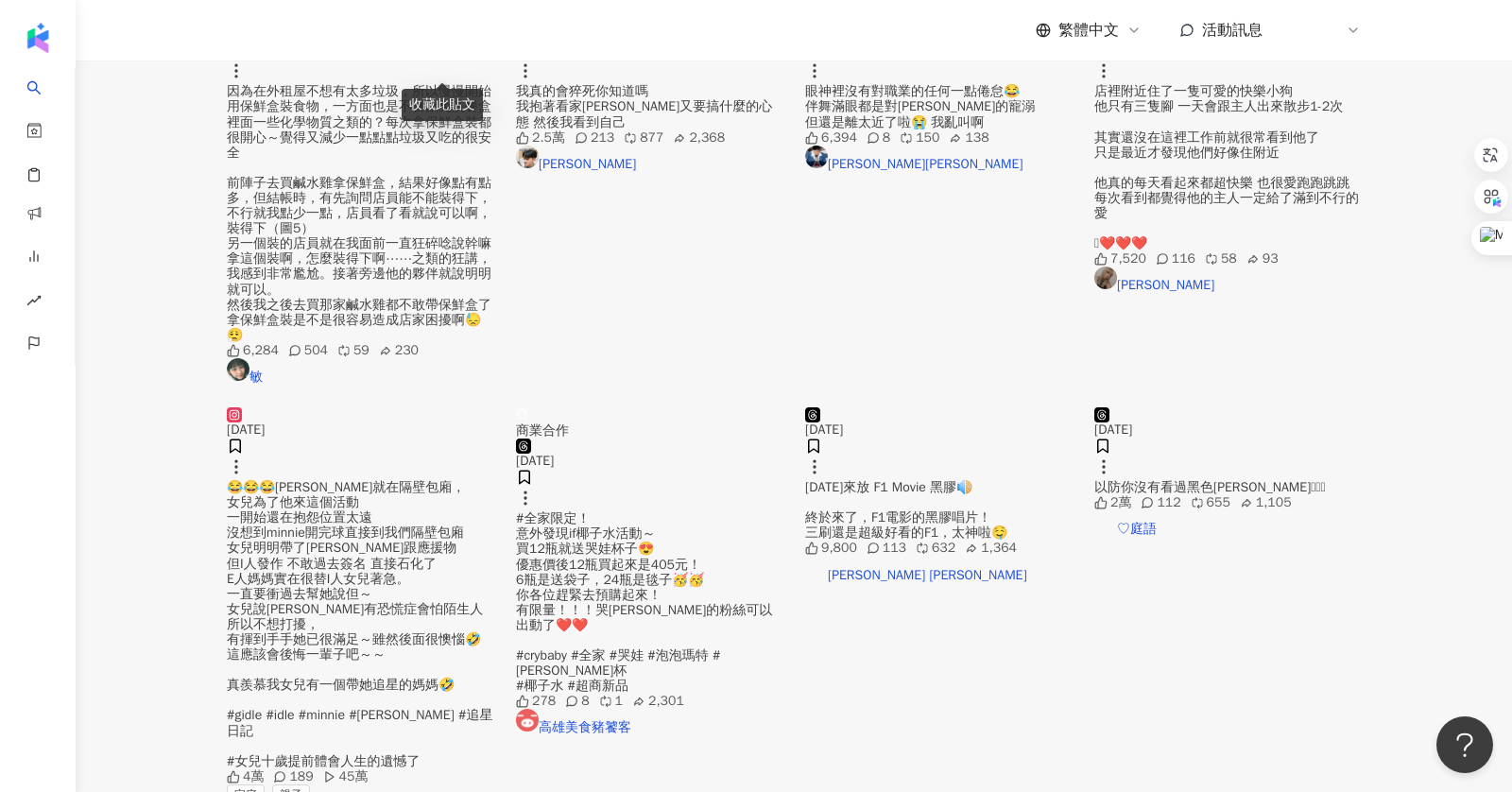 scroll, scrollTop: 636, scrollLeft: 0, axis: vertical 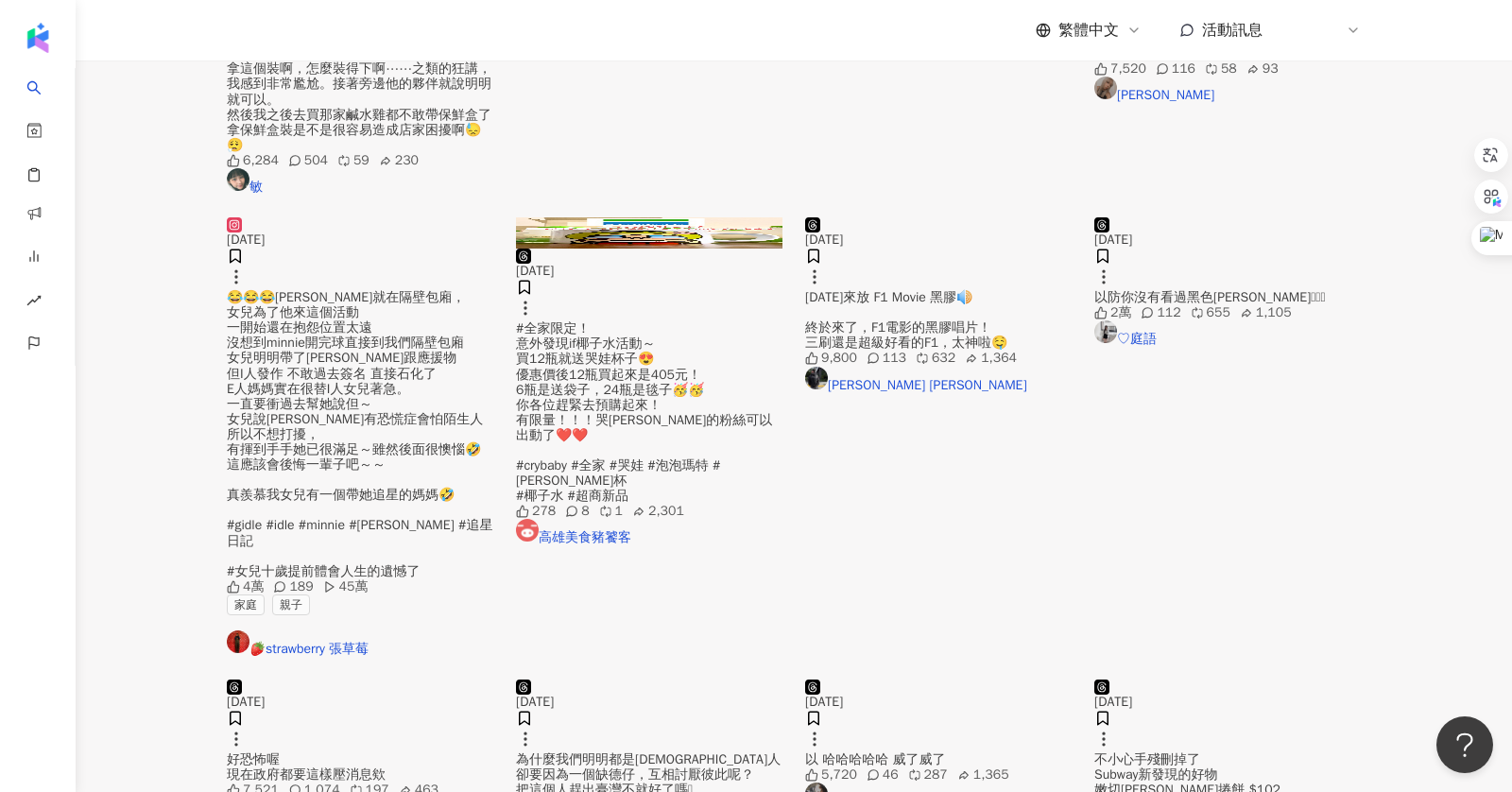 click at bounding box center [938, 217] 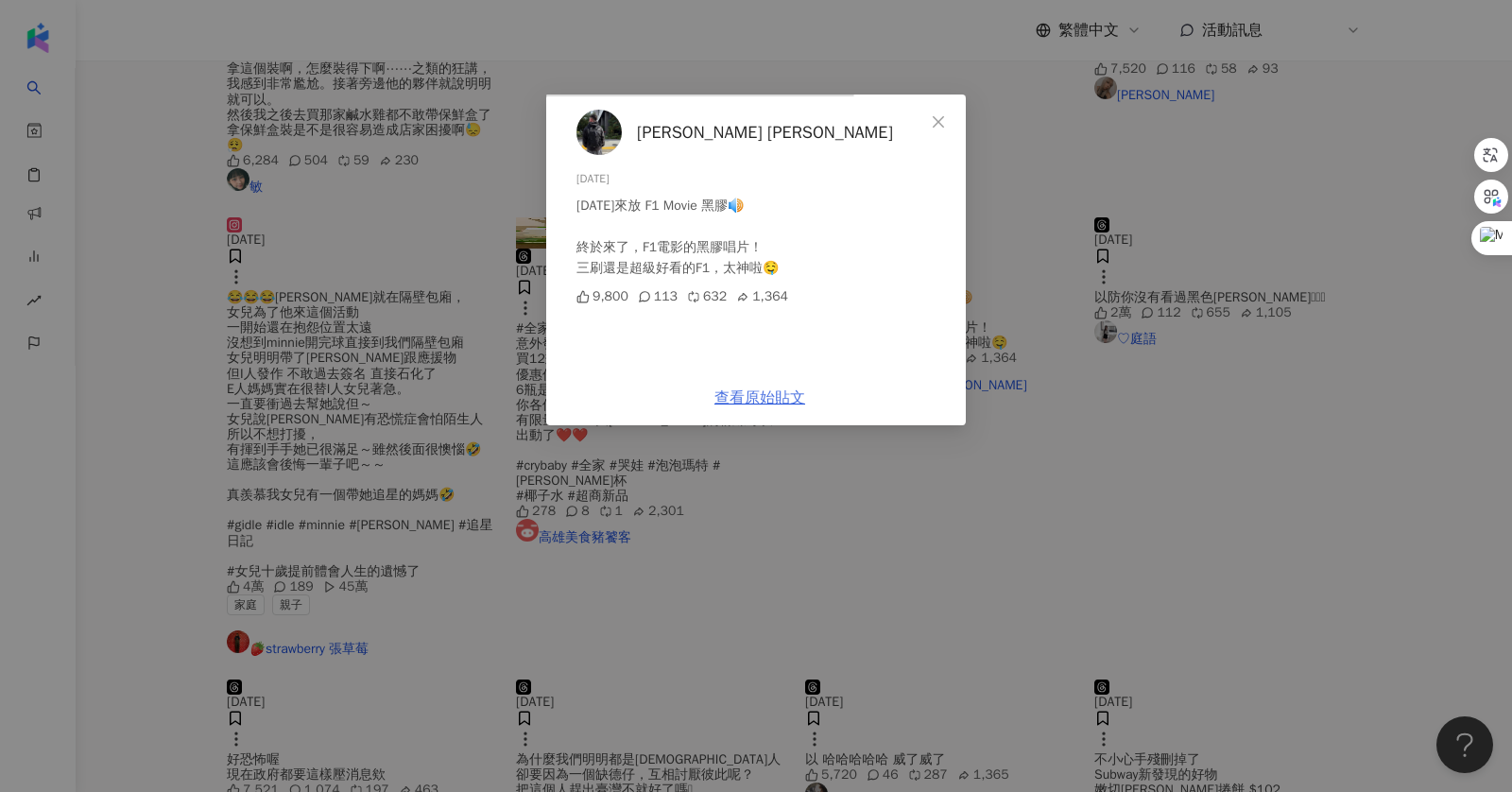 click on "查看原始貼文" at bounding box center (760, 398) 